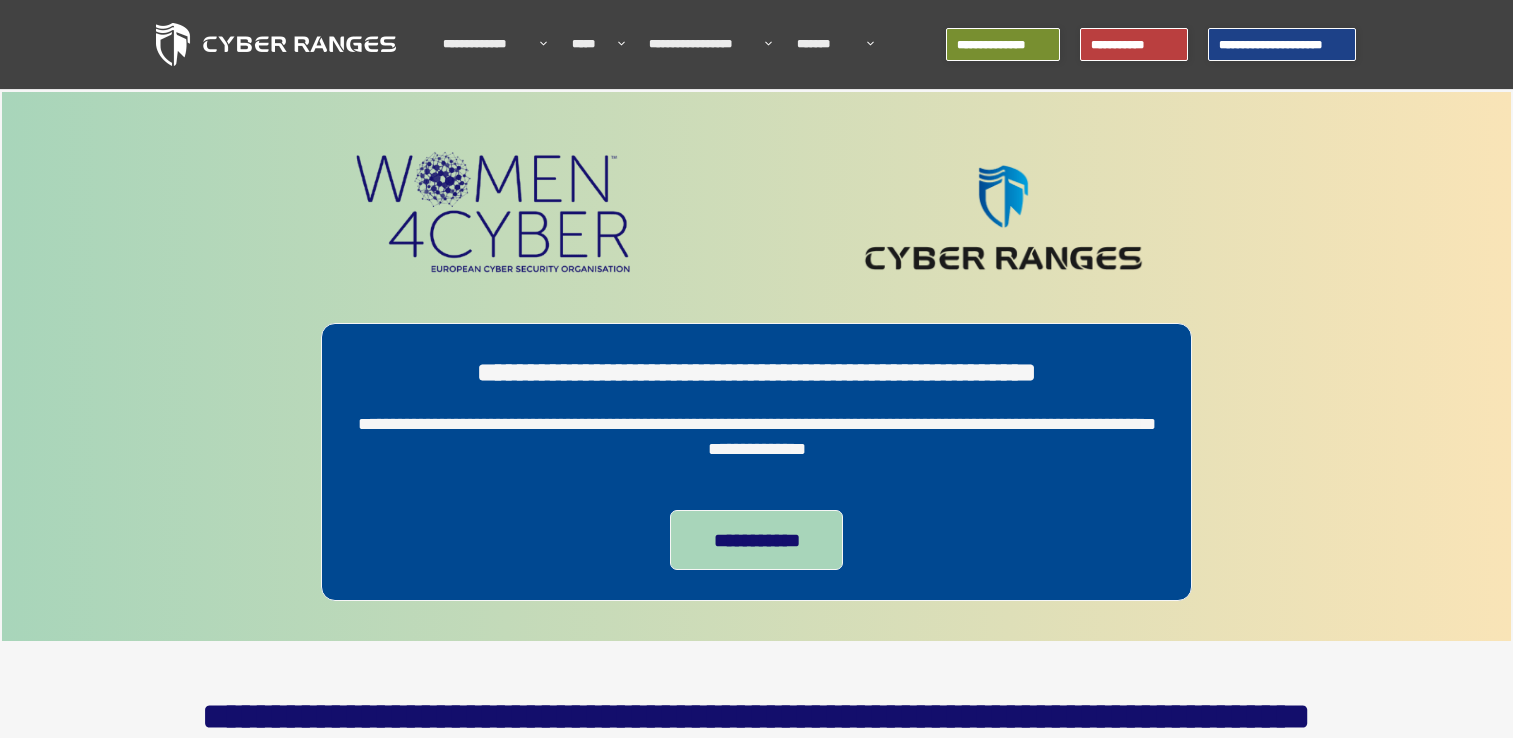 scroll, scrollTop: 0, scrollLeft: 0, axis: both 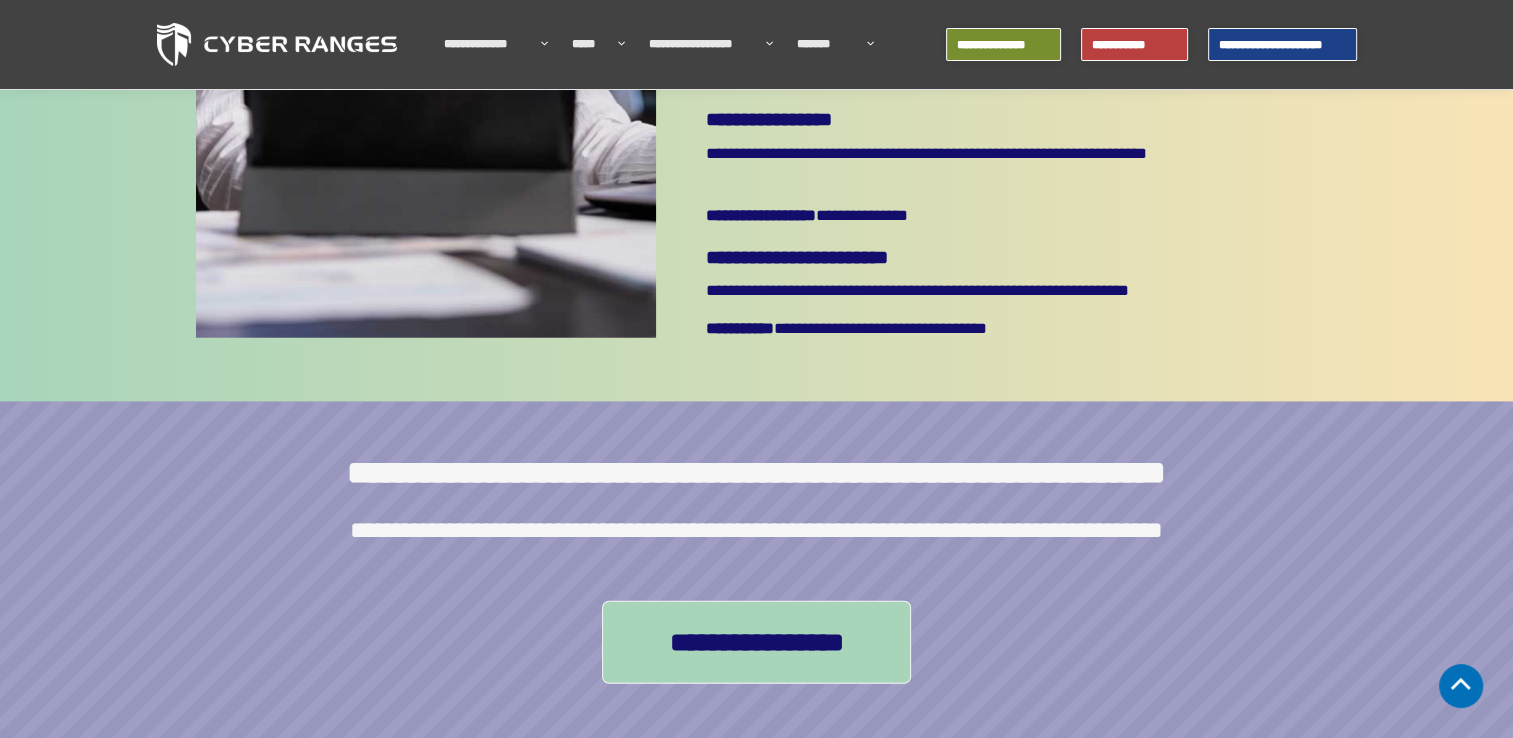 click on "**********" at bounding box center [996, -15] 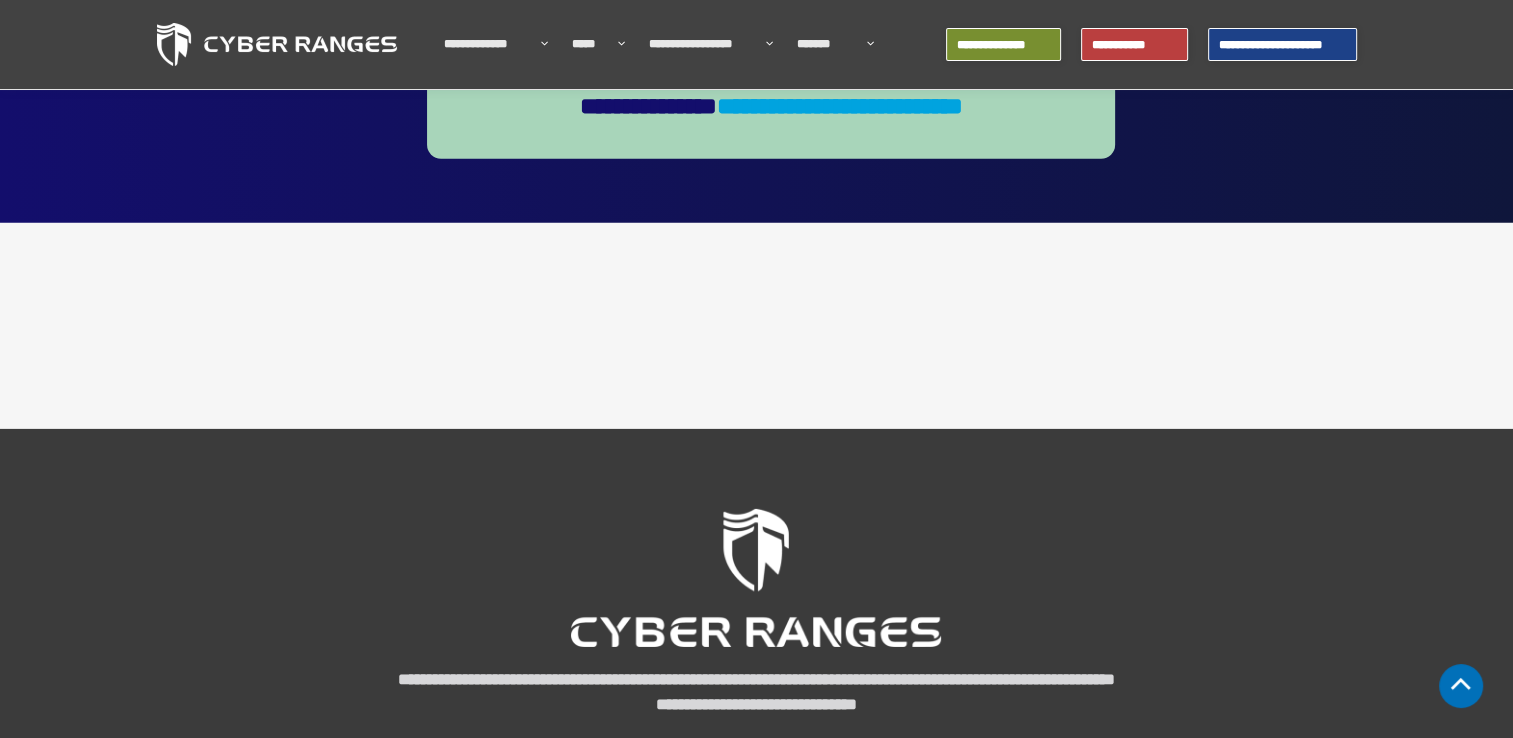 scroll, scrollTop: 6320, scrollLeft: 0, axis: vertical 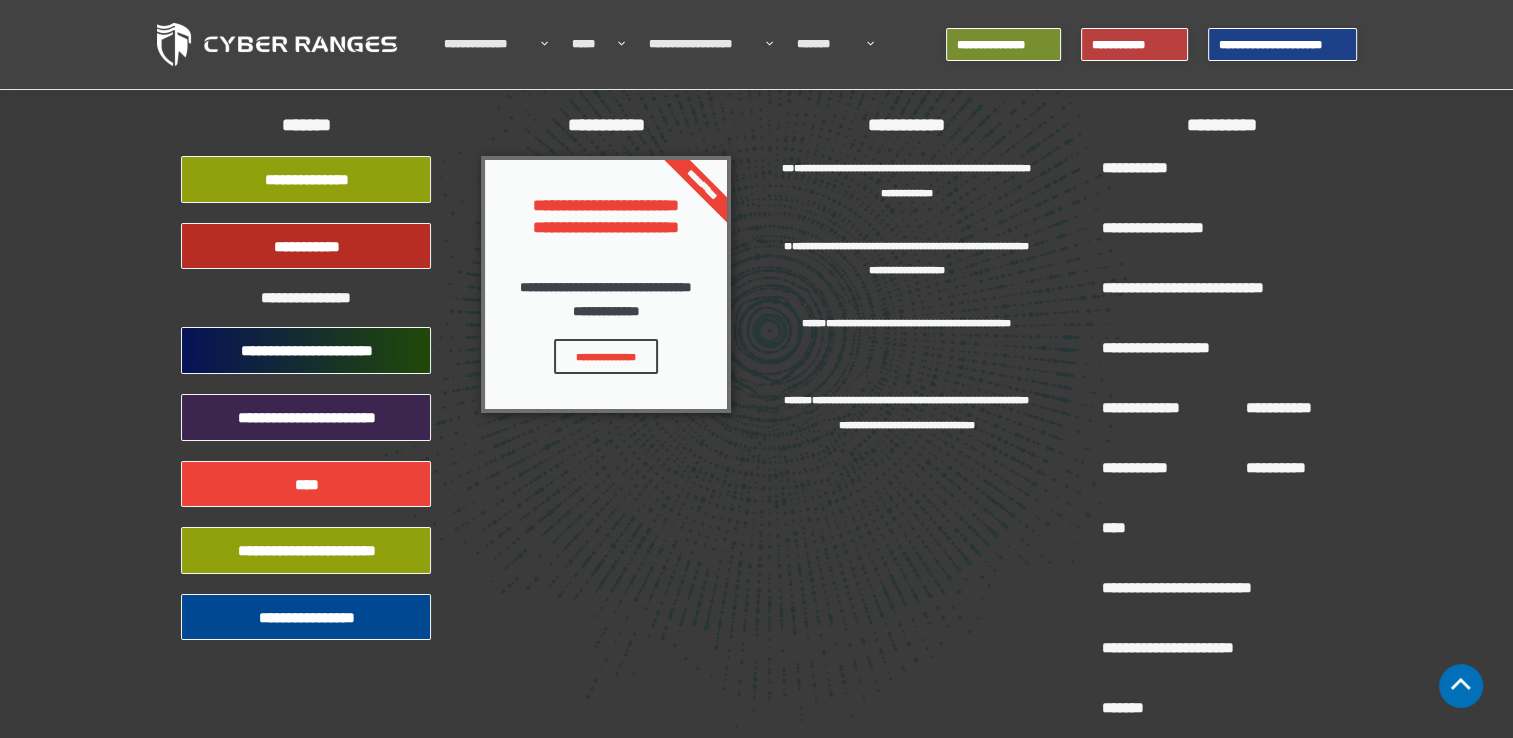 drag, startPoint x: 636, startPoint y: 294, endPoint x: 604, endPoint y: 362, distance: 75.153175 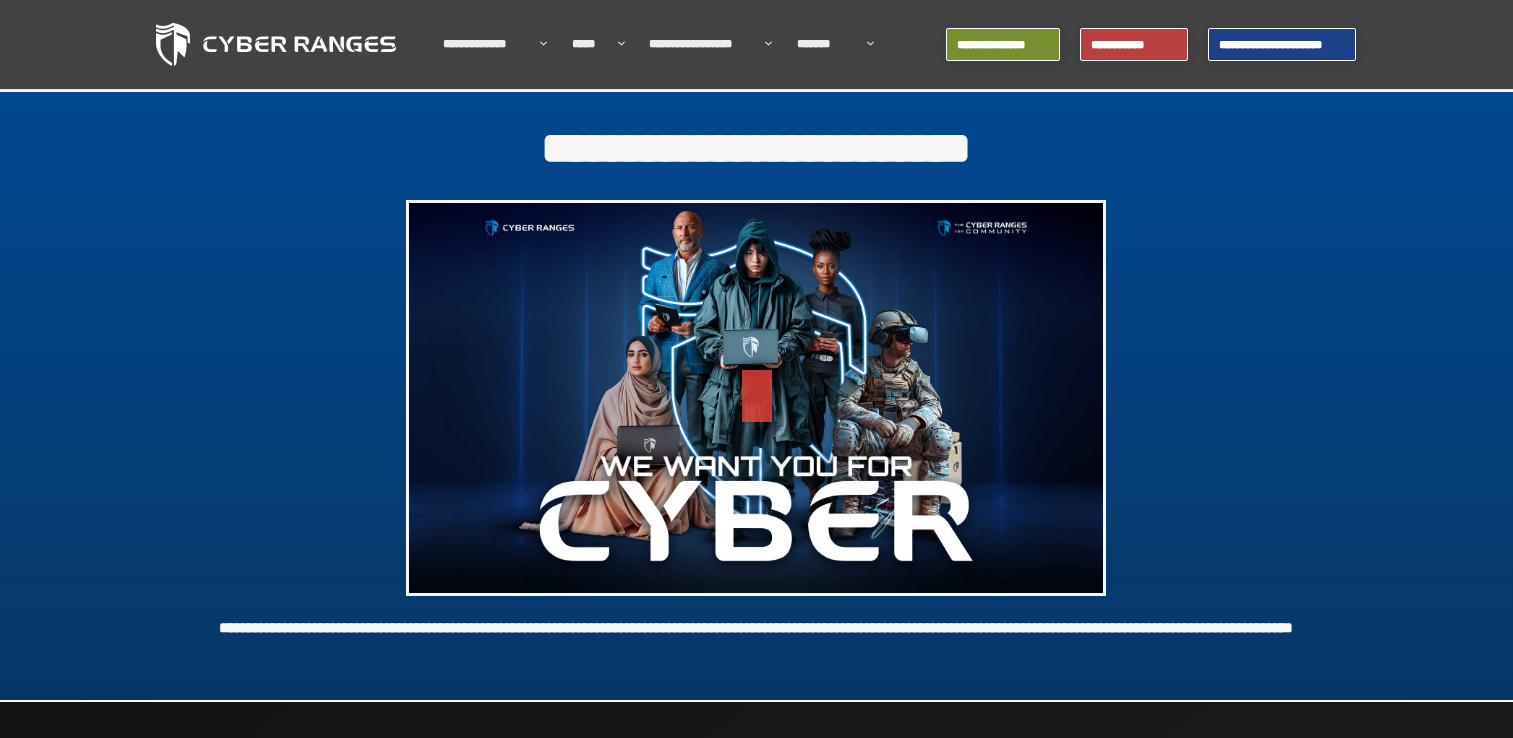 scroll, scrollTop: 0, scrollLeft: 0, axis: both 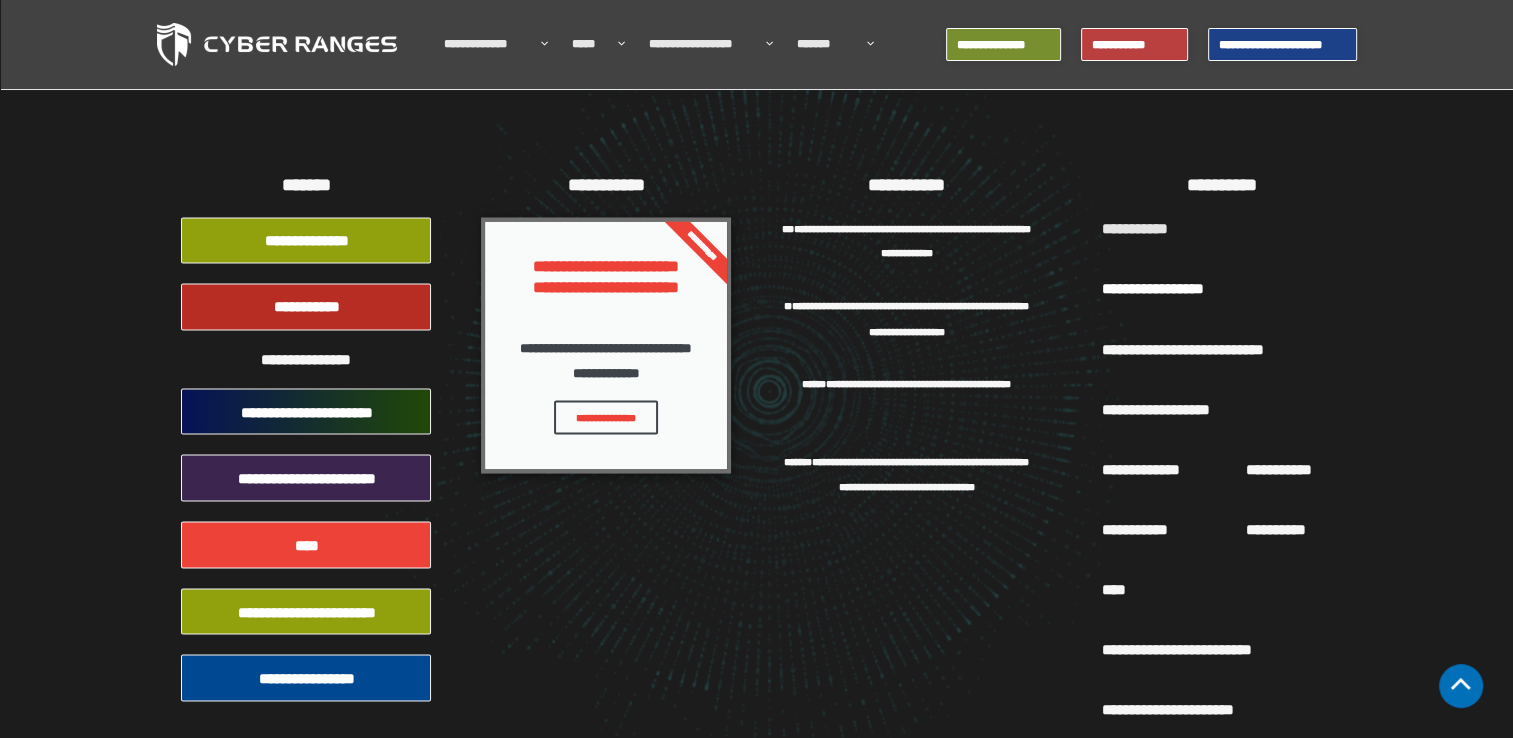 click on "**********" 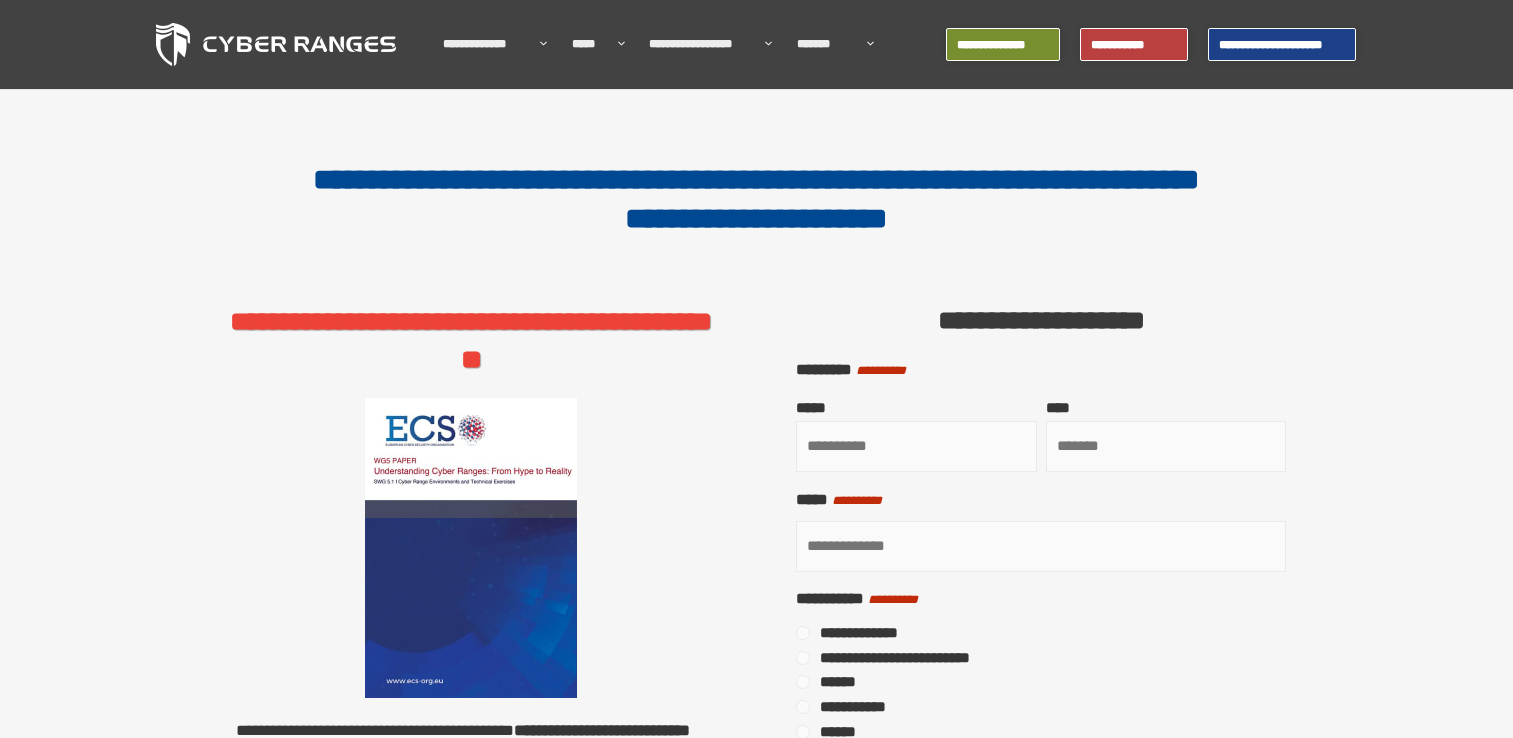 scroll, scrollTop: 0, scrollLeft: 0, axis: both 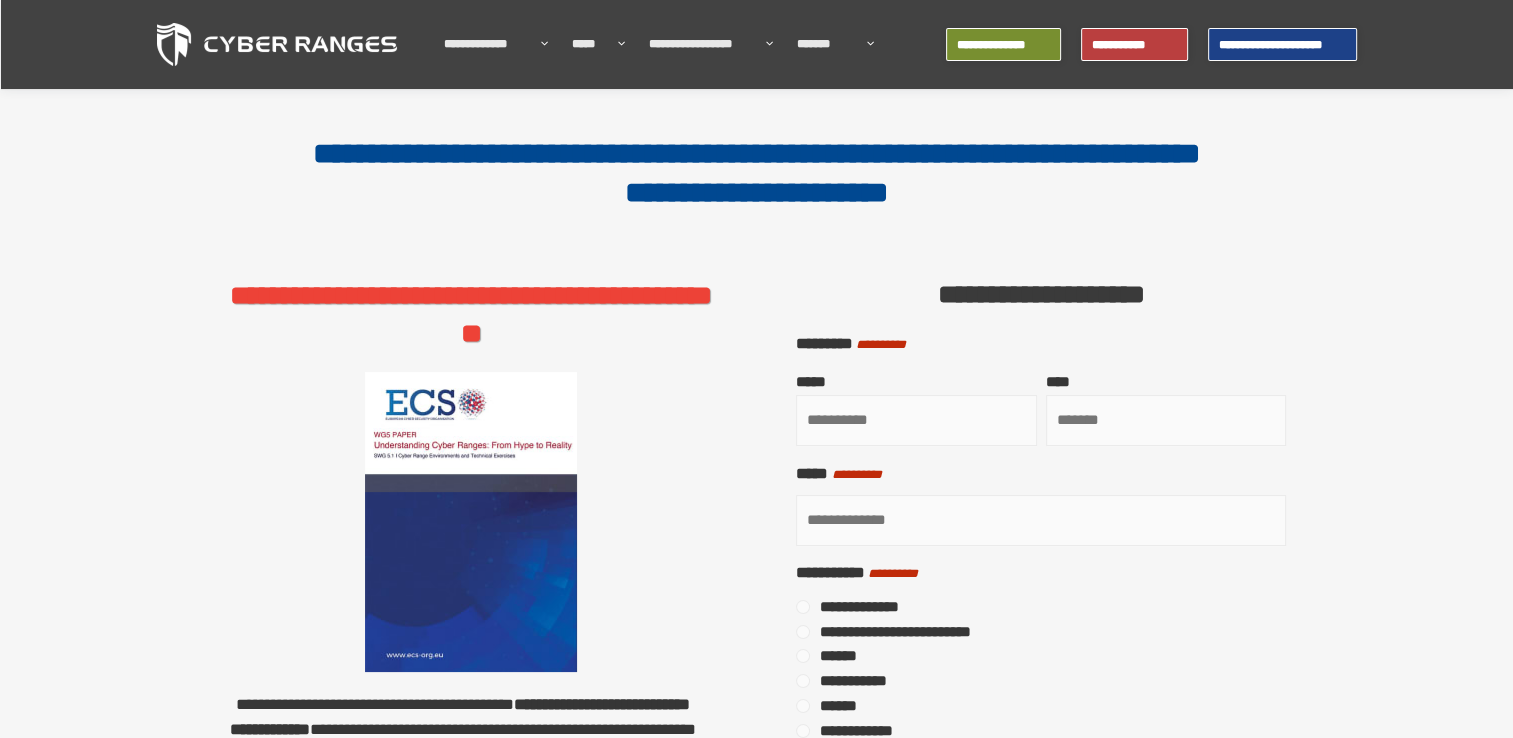 click on "*****" at bounding box center [916, 420] 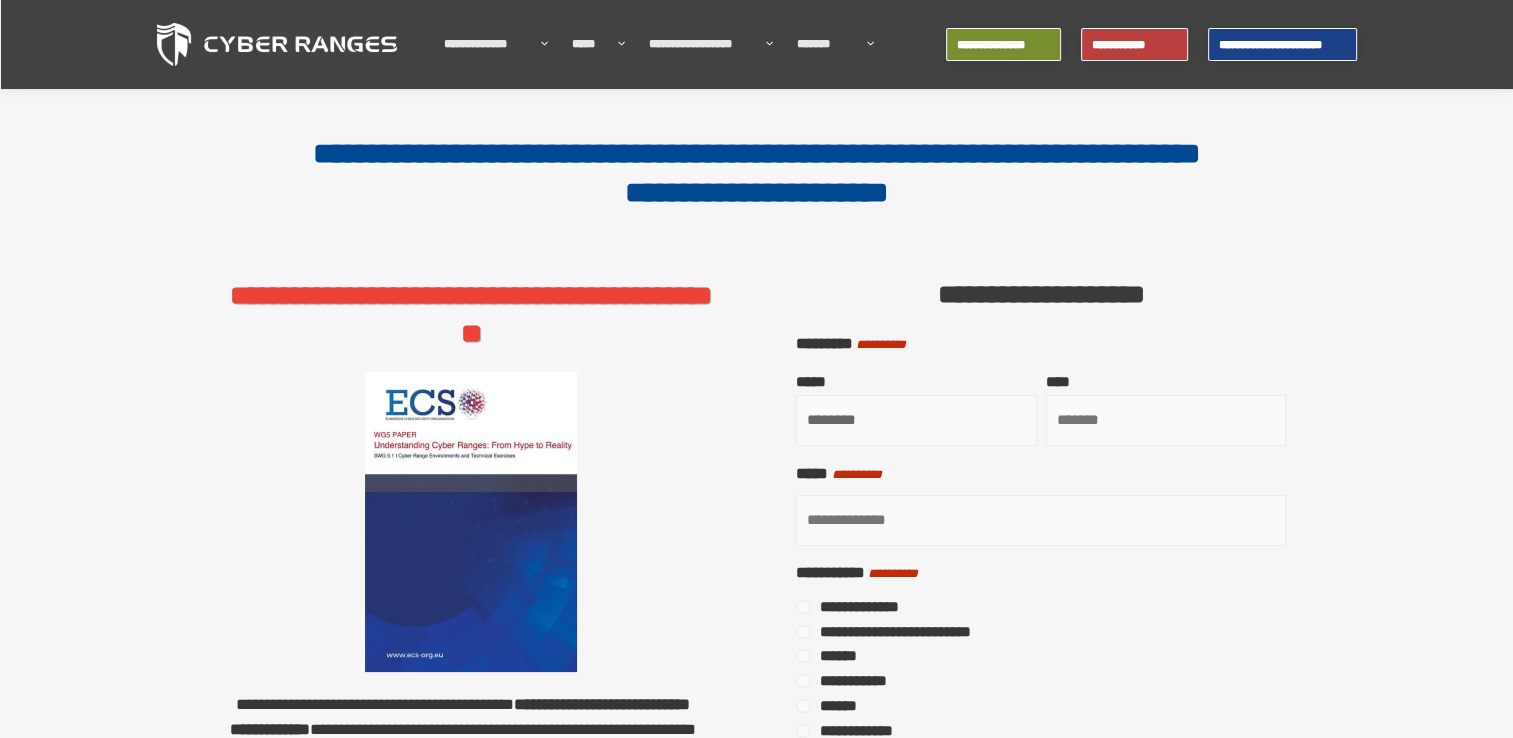 type on "********" 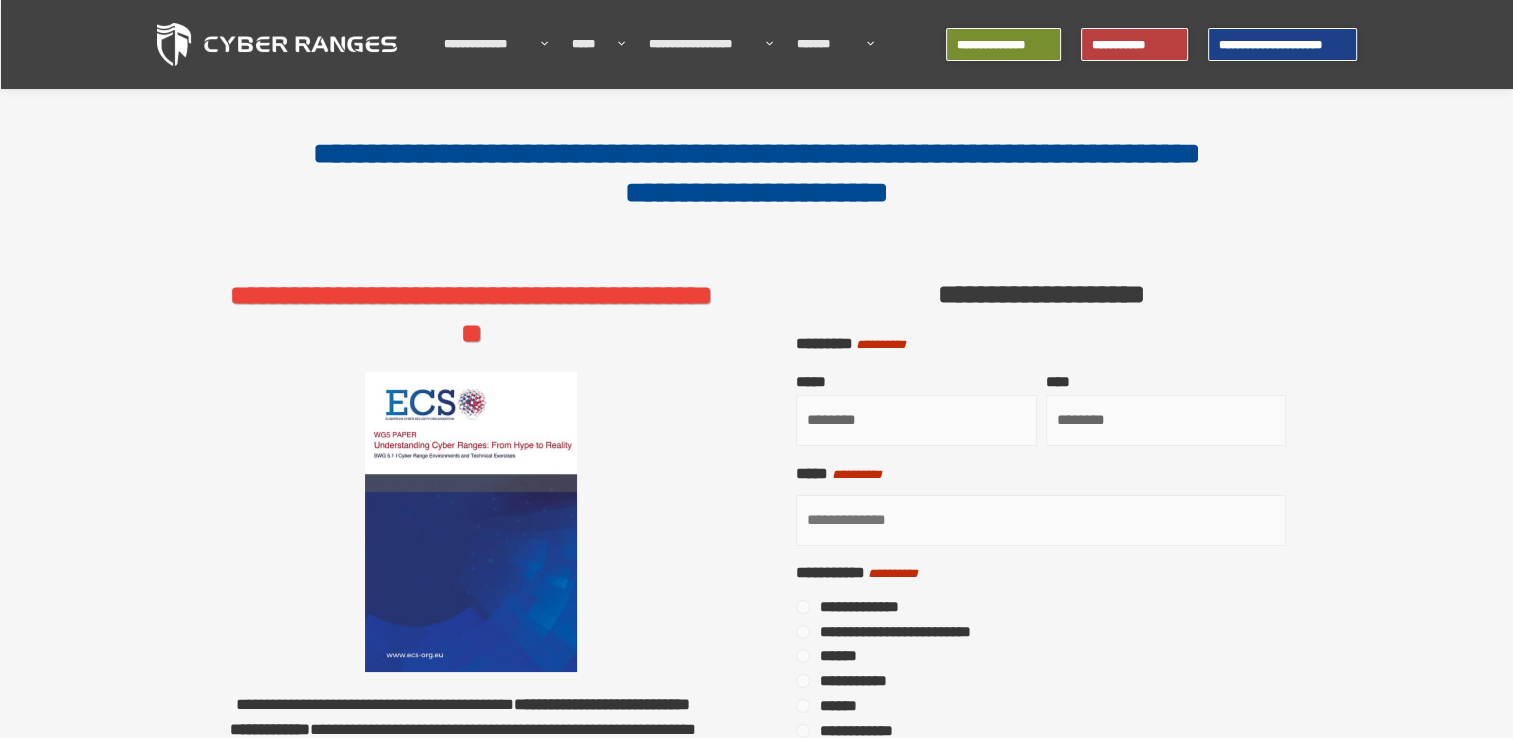 type on "**********" 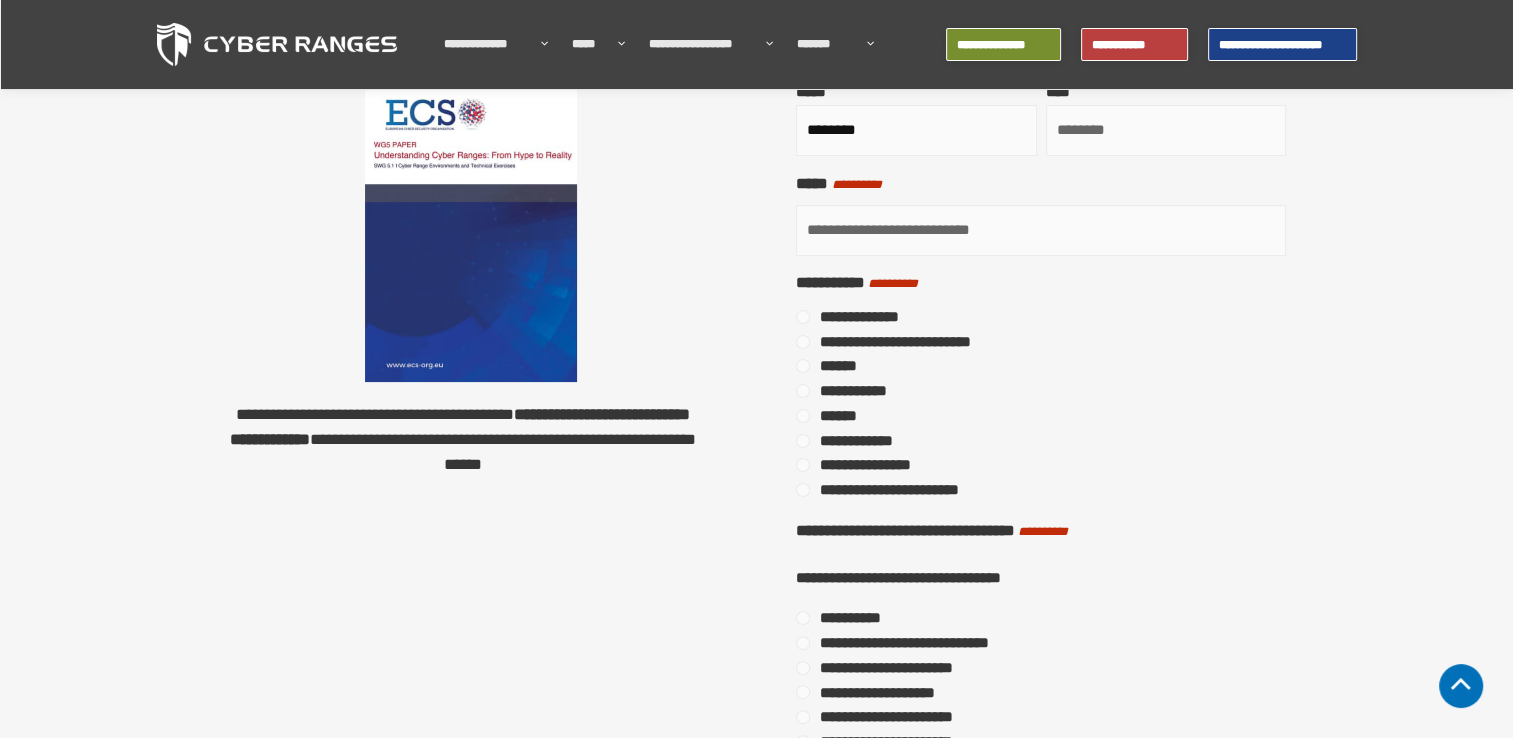 scroll, scrollTop: 399, scrollLeft: 0, axis: vertical 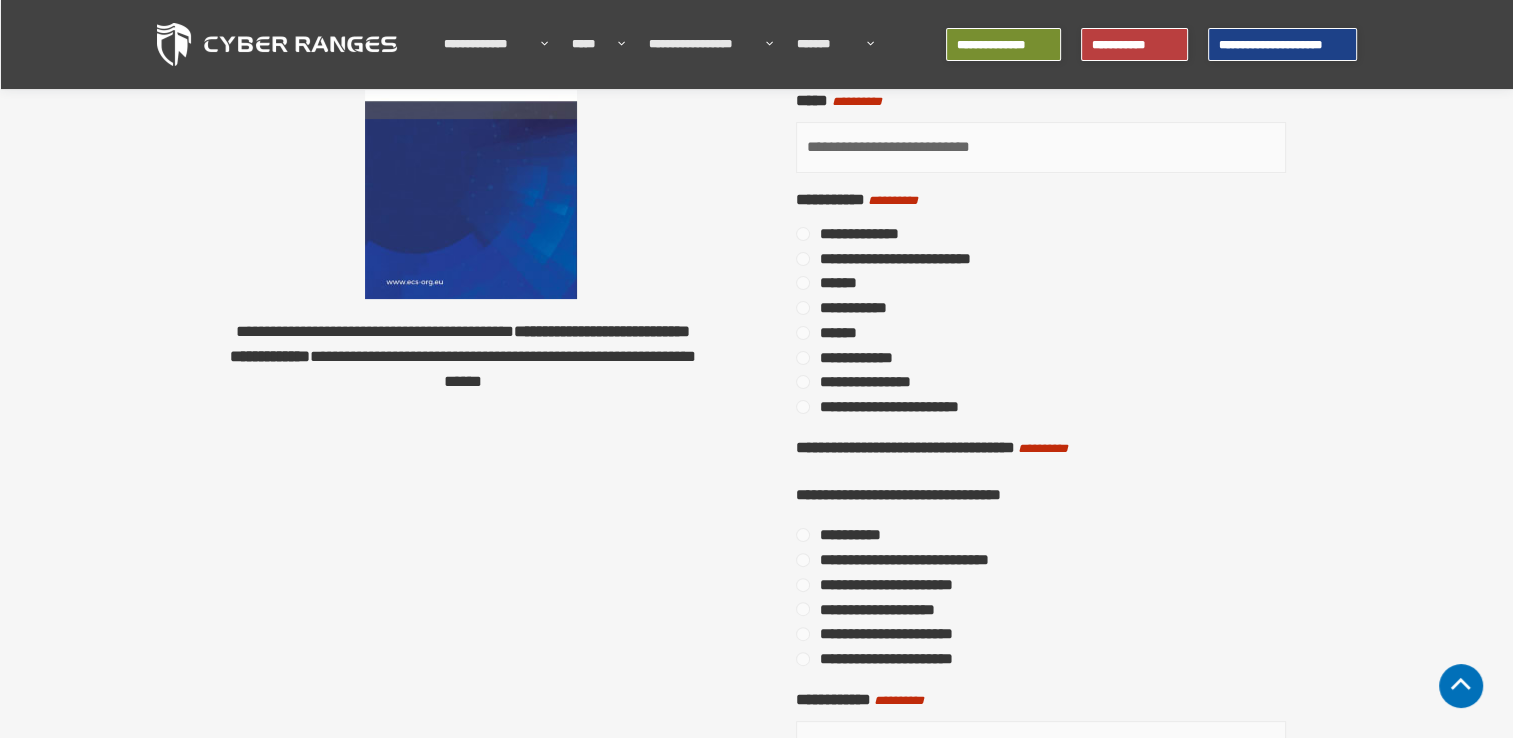 click on "**********" at bounding box center (896, 201) 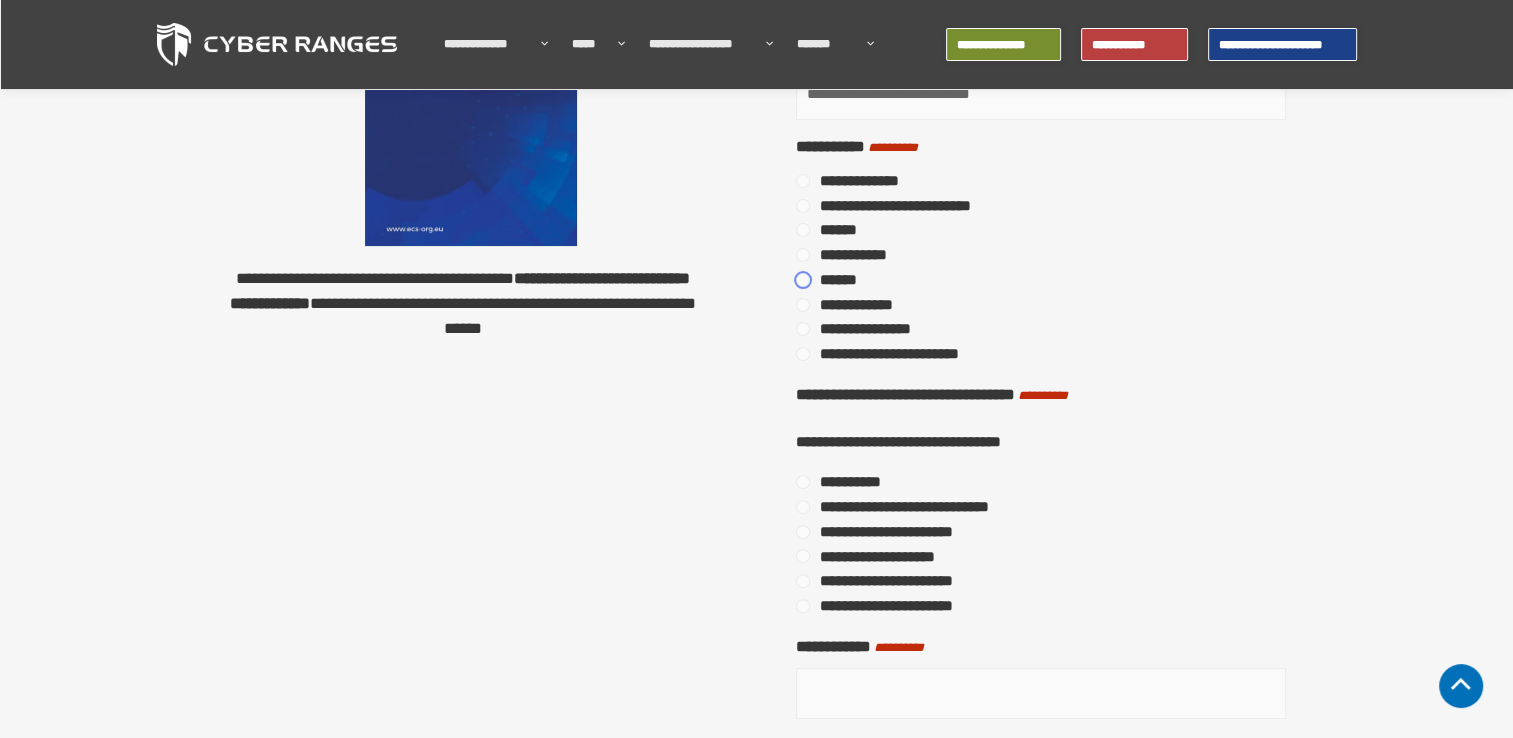 scroll, scrollTop: 455, scrollLeft: 0, axis: vertical 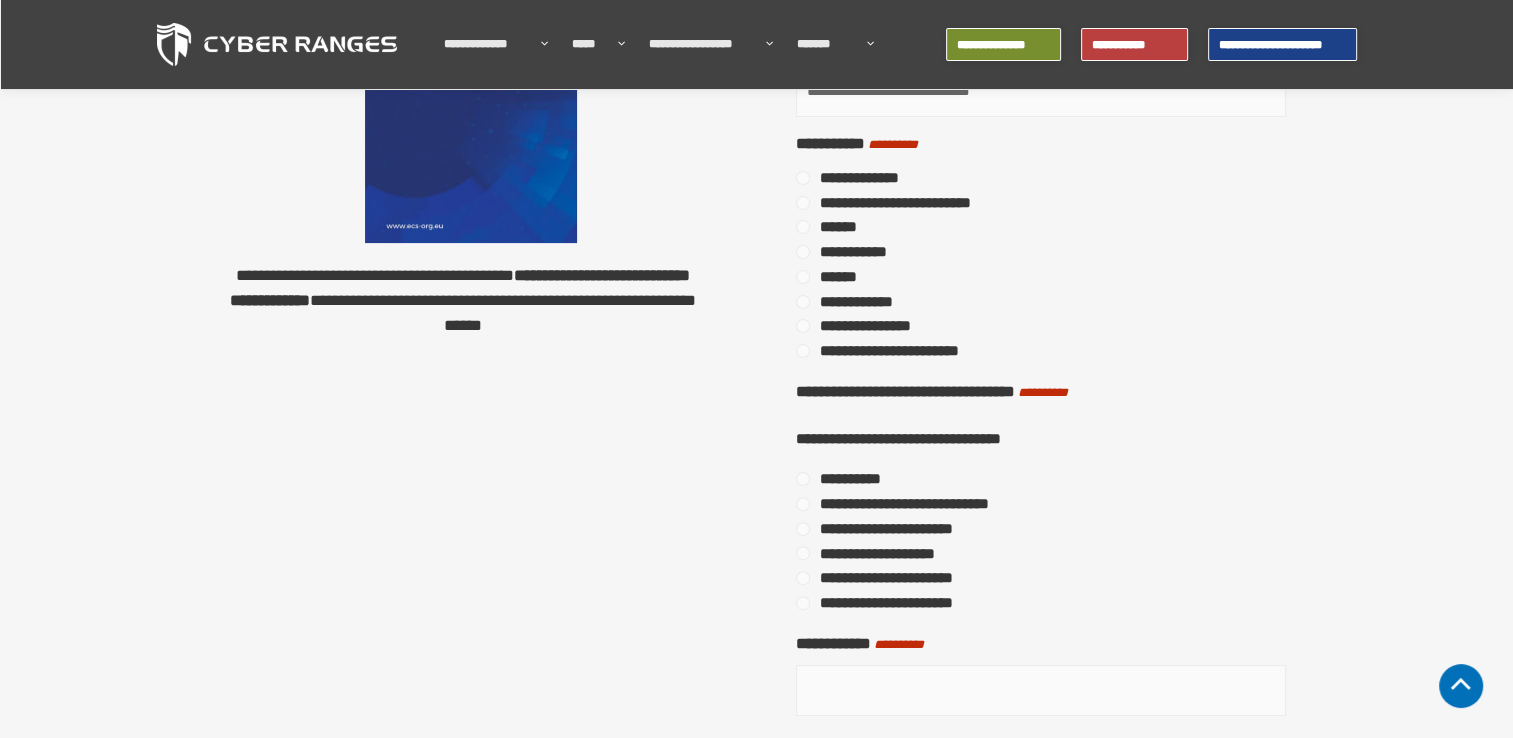click on "**********" at bounding box center (1041, 441) 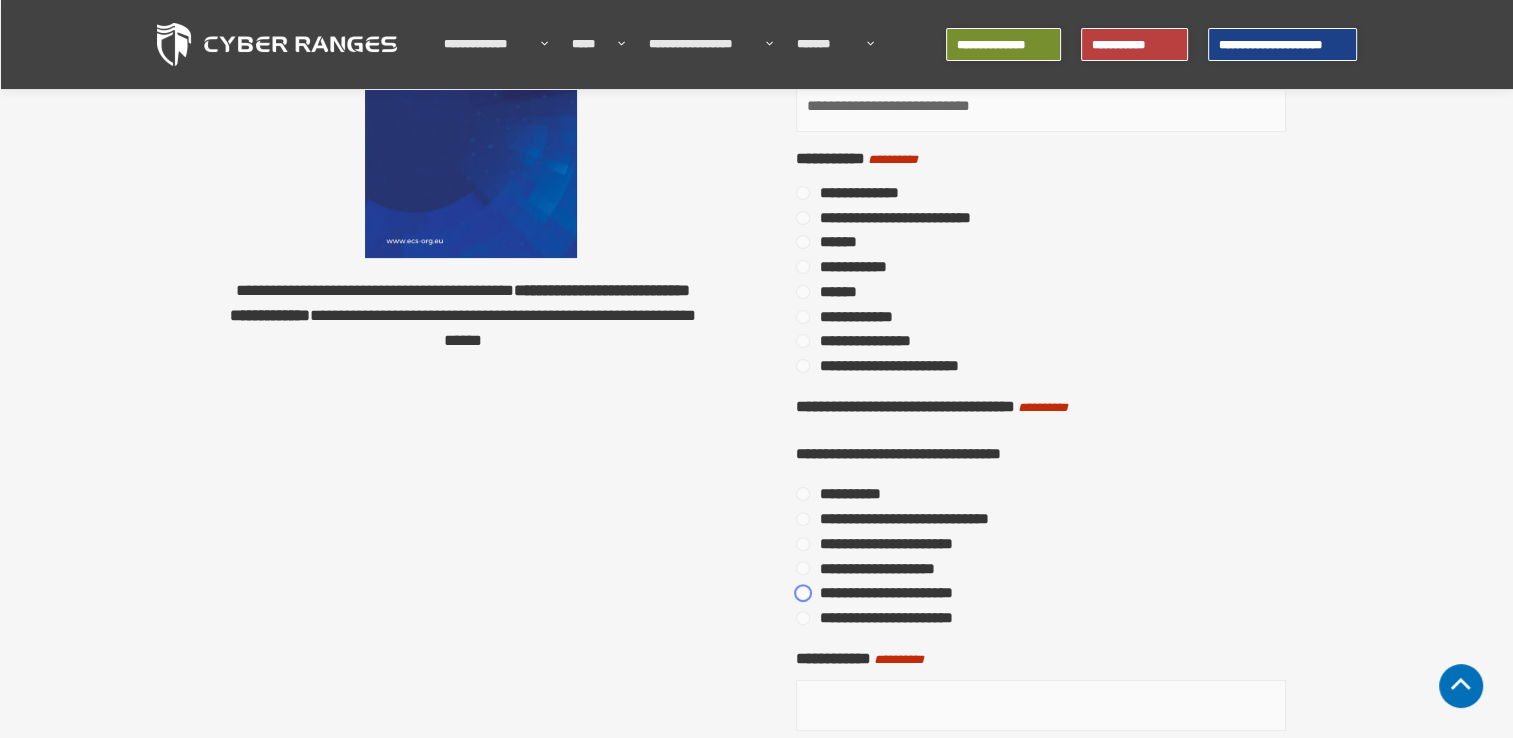 scroll, scrollTop: 631, scrollLeft: 0, axis: vertical 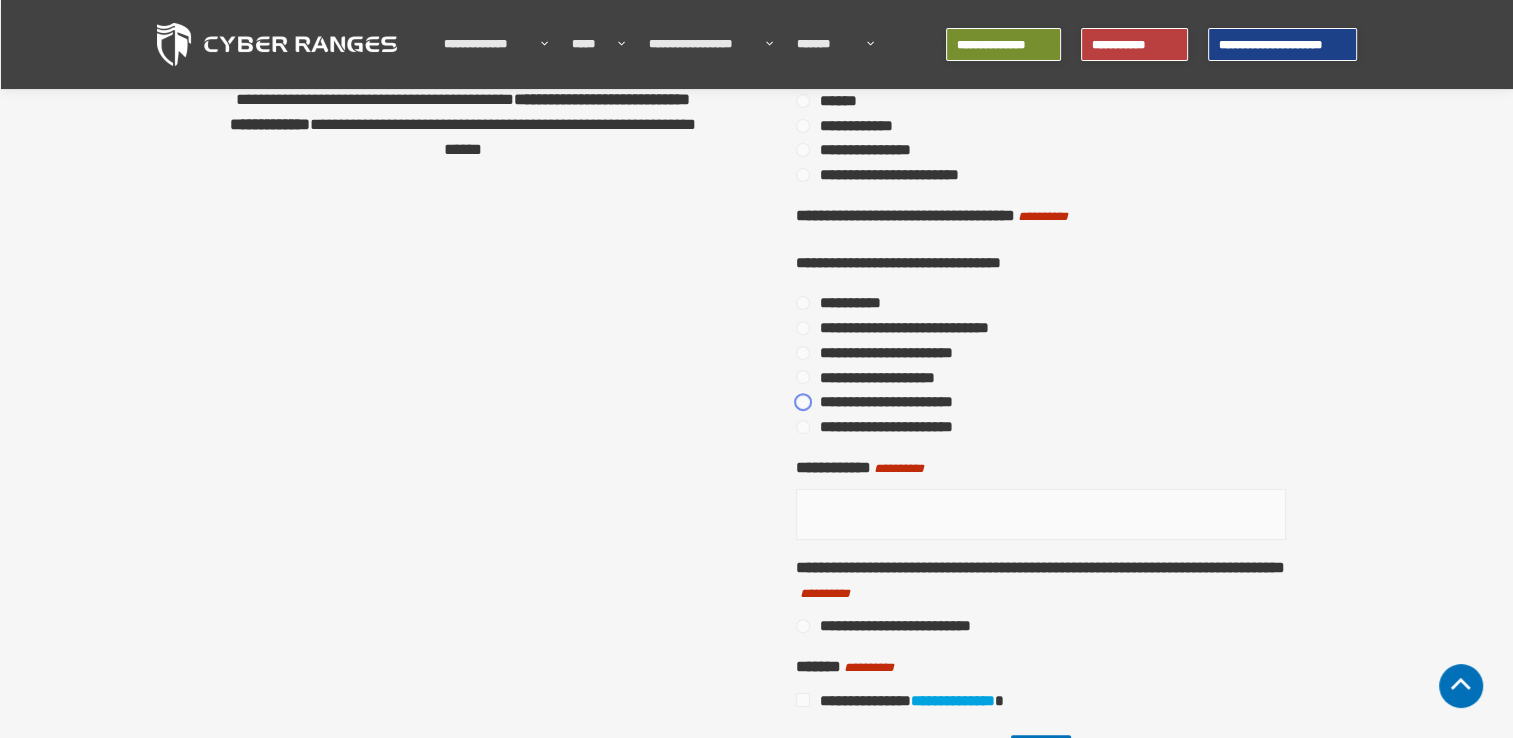click on "**********" at bounding box center [894, 353] 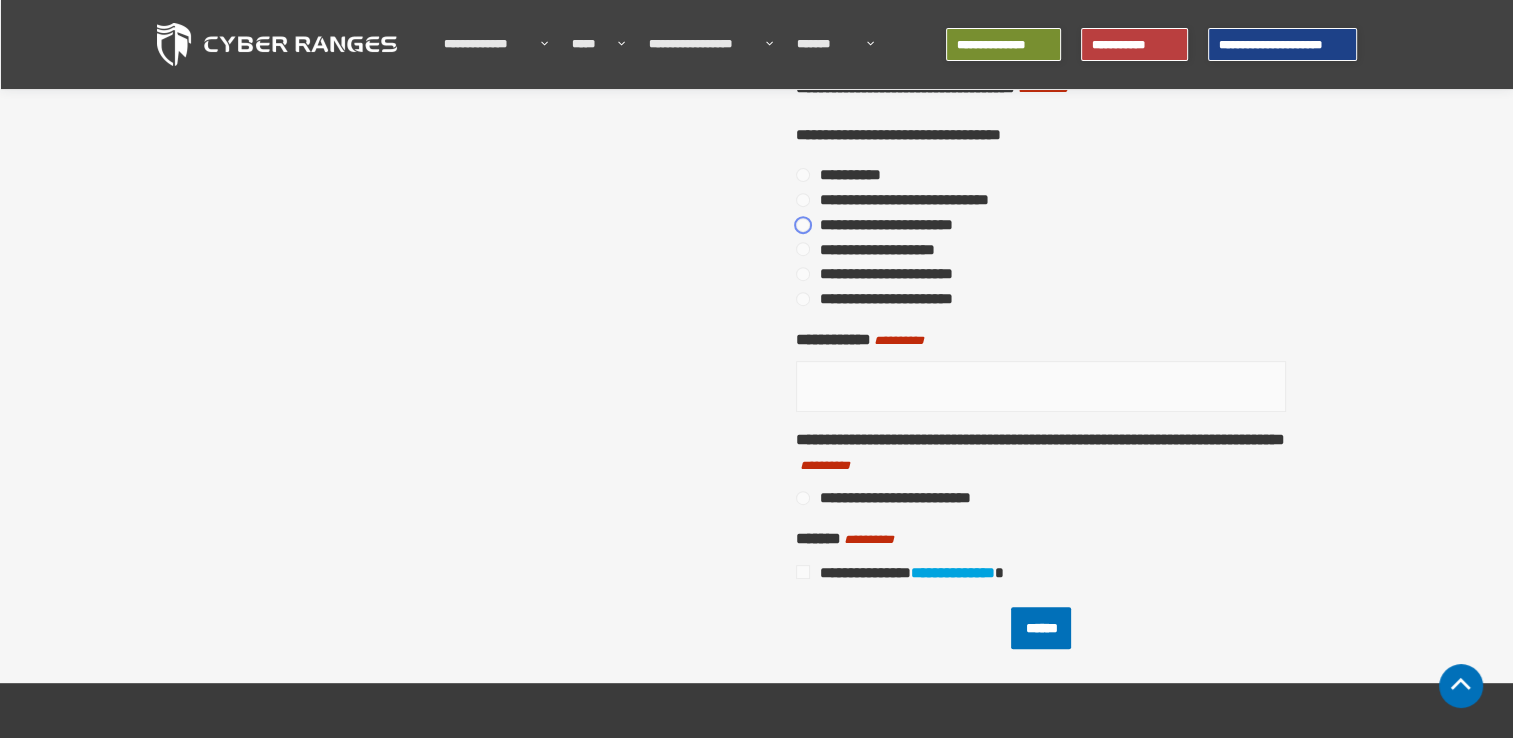 scroll, scrollTop: 767, scrollLeft: 0, axis: vertical 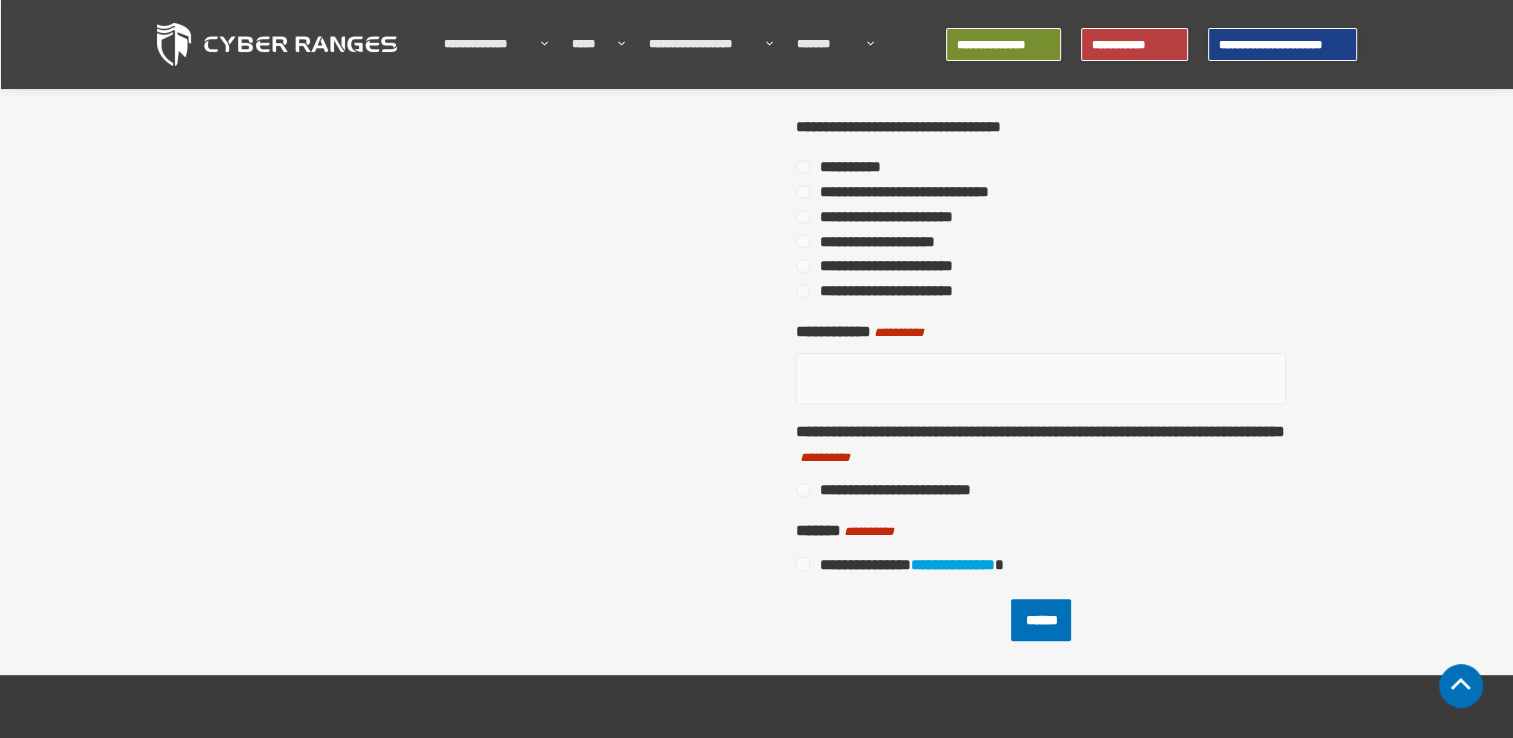 click on "**********" at bounding box center (1041, 378) 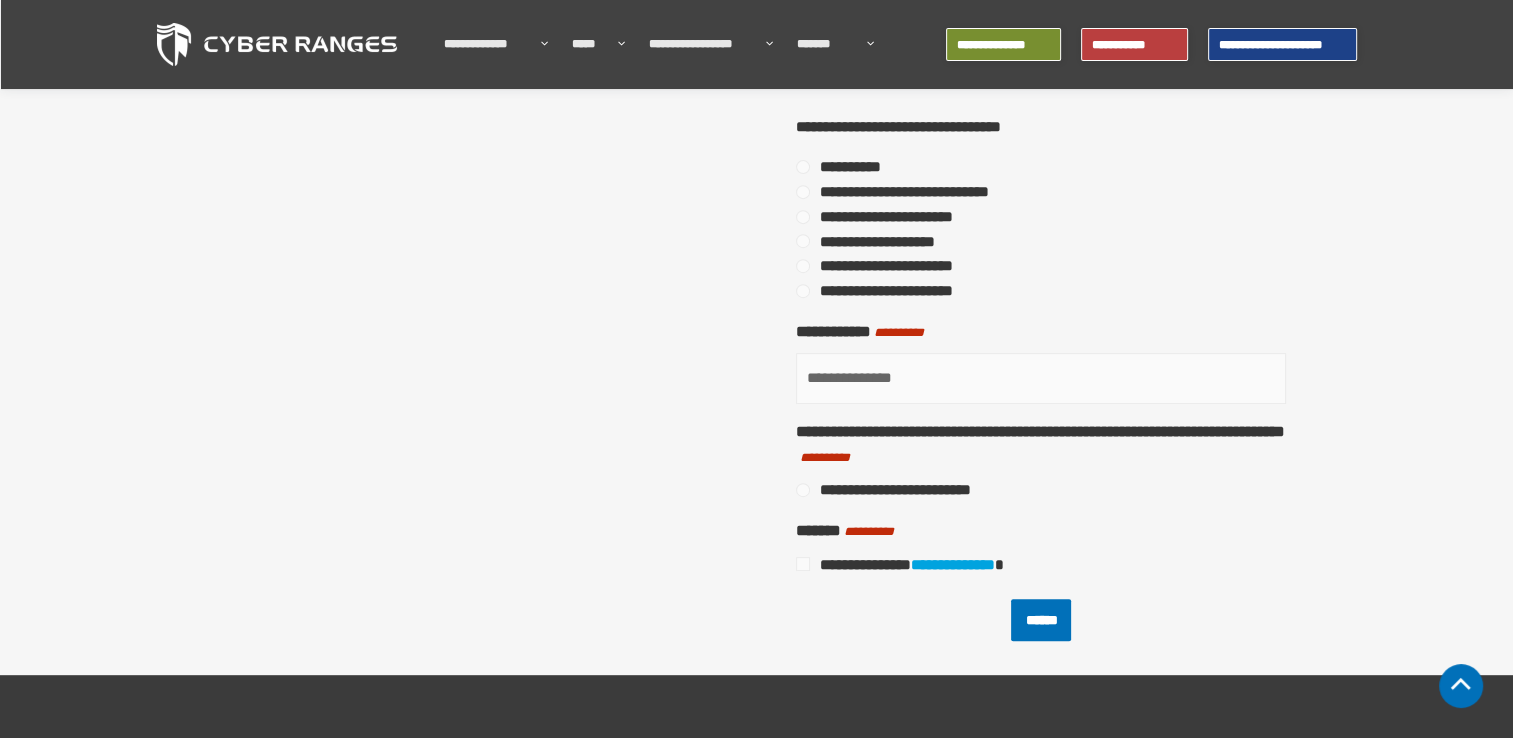 click on "**********" at bounding box center [911, 490] 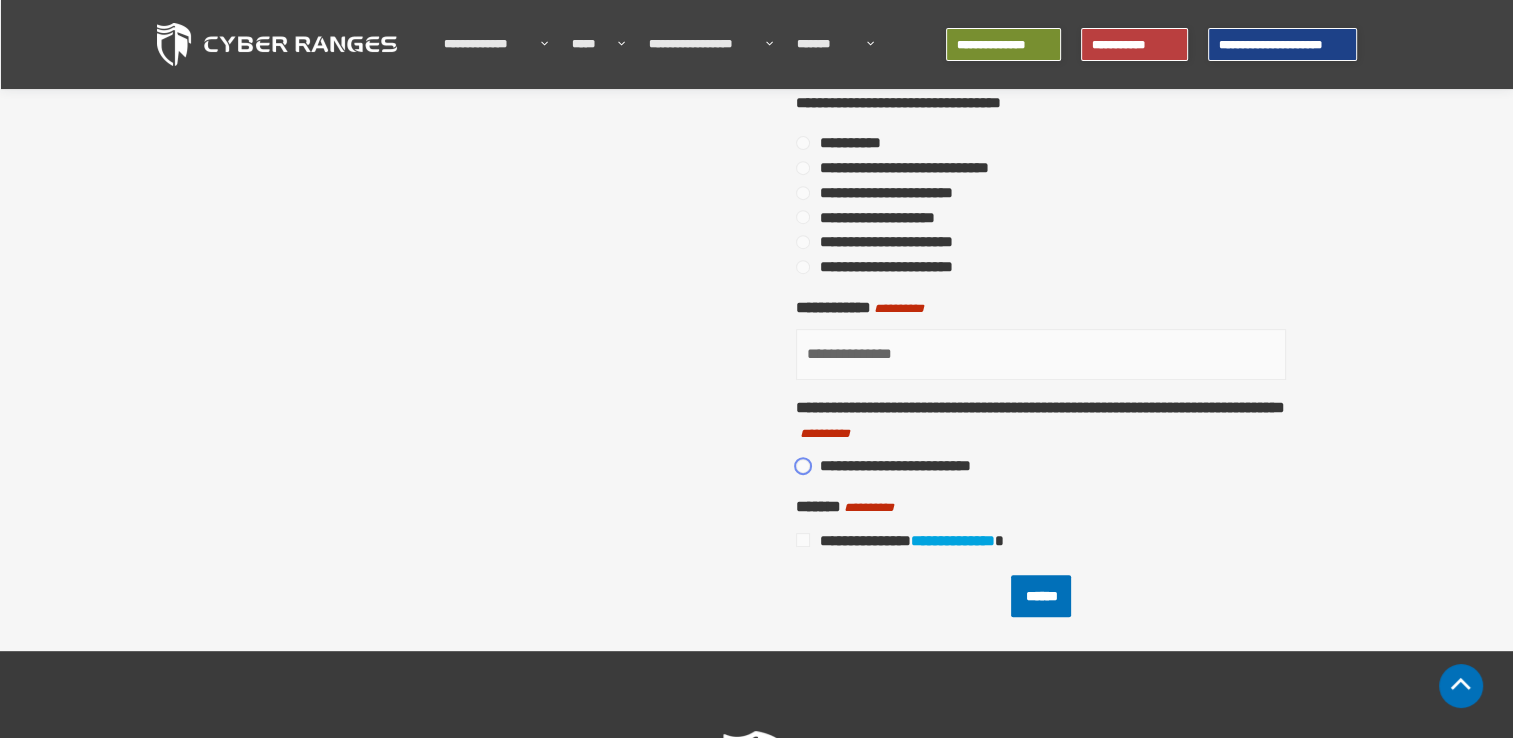 scroll, scrollTop: 792, scrollLeft: 0, axis: vertical 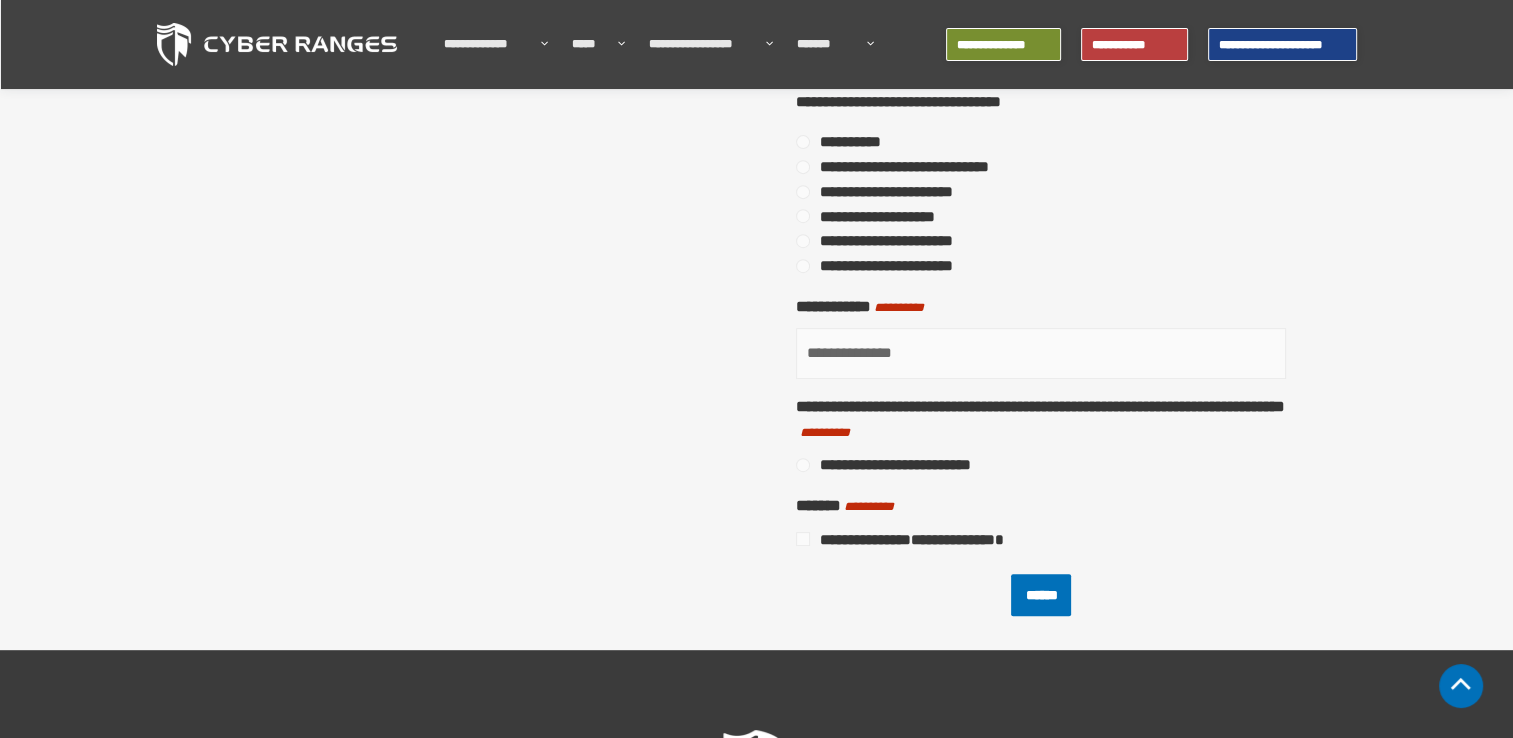 click on "**********" at bounding box center (952, 539) 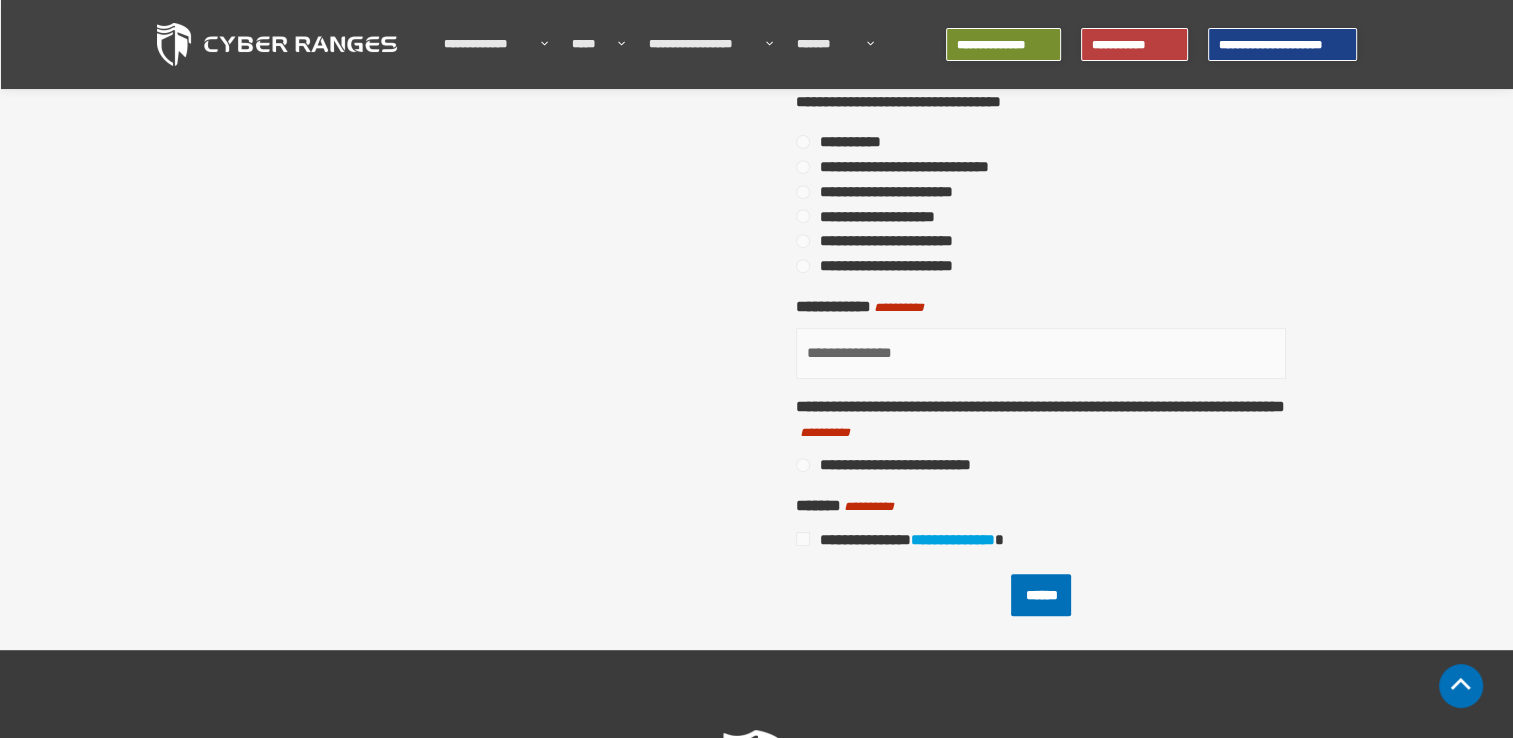 click on "**********" at bounding box center (859, 507) 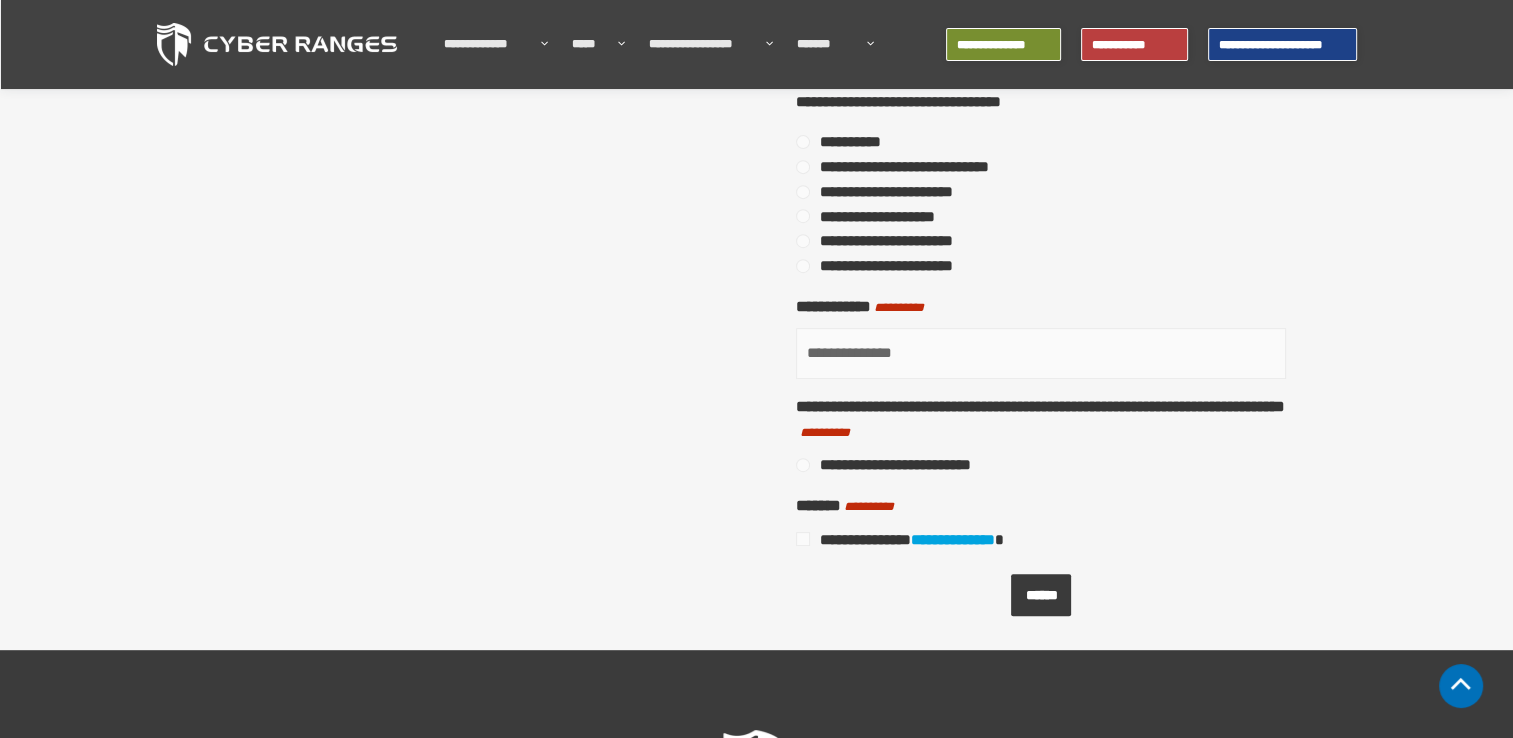 click on "******" at bounding box center (1041, 595) 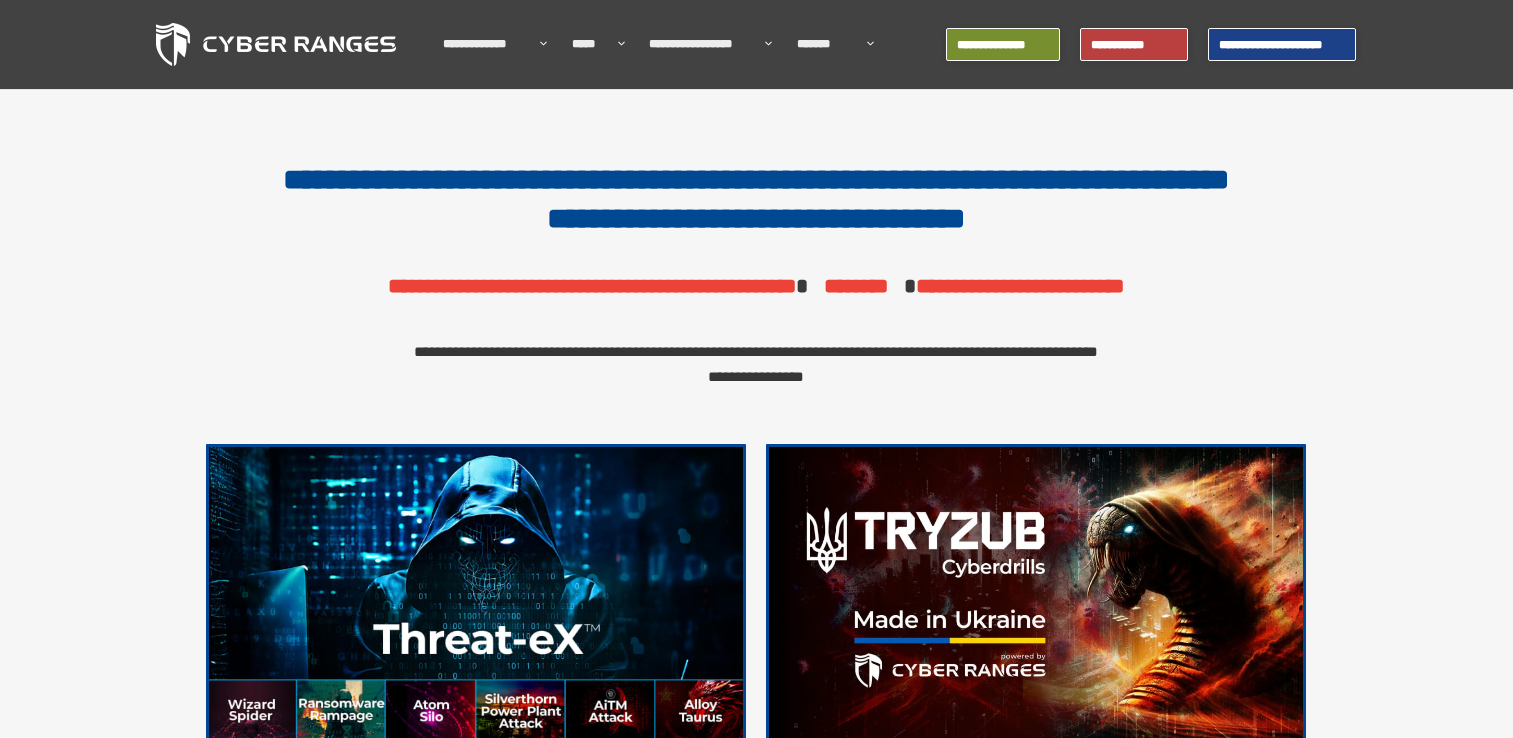 scroll, scrollTop: 0, scrollLeft: 0, axis: both 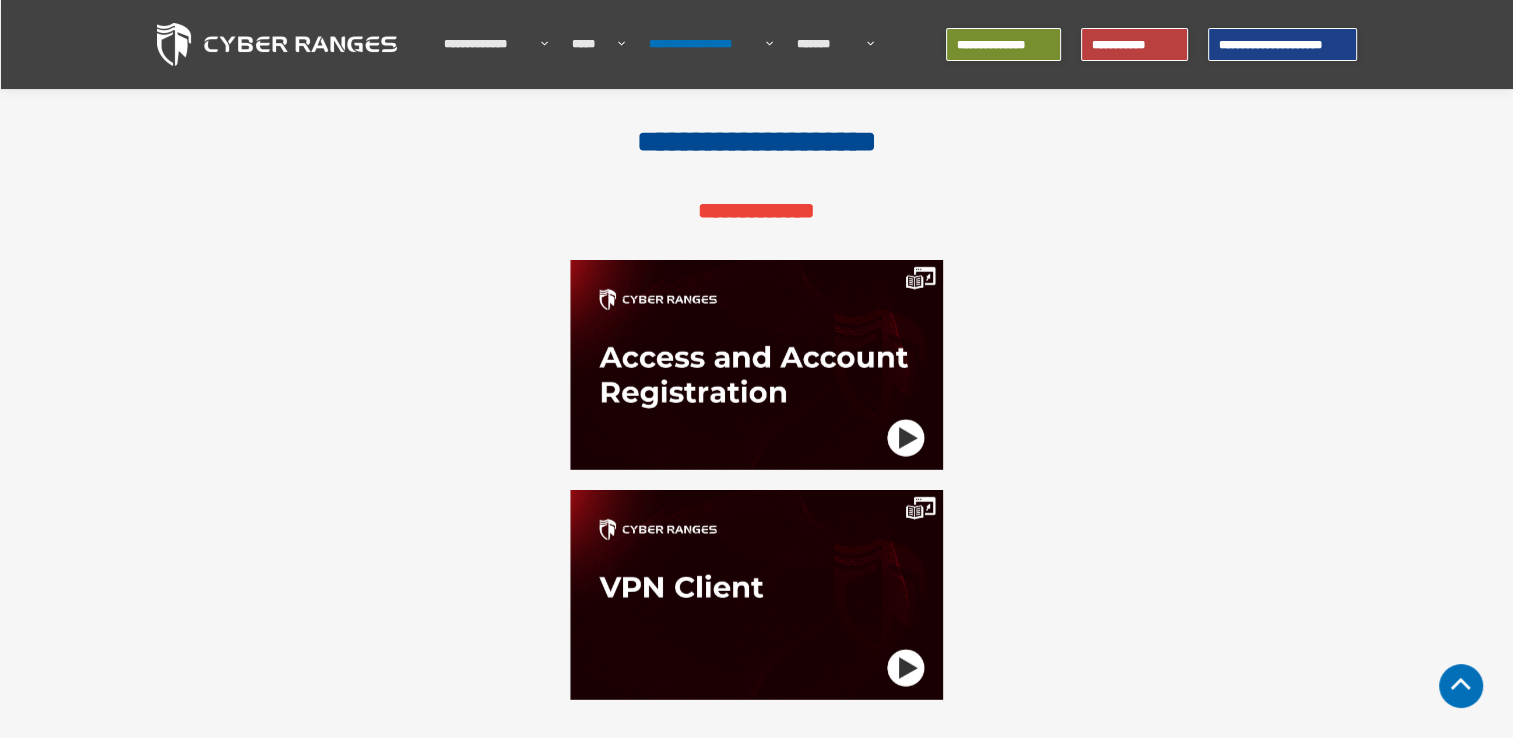 click on "****" at bounding box center (756, 365) 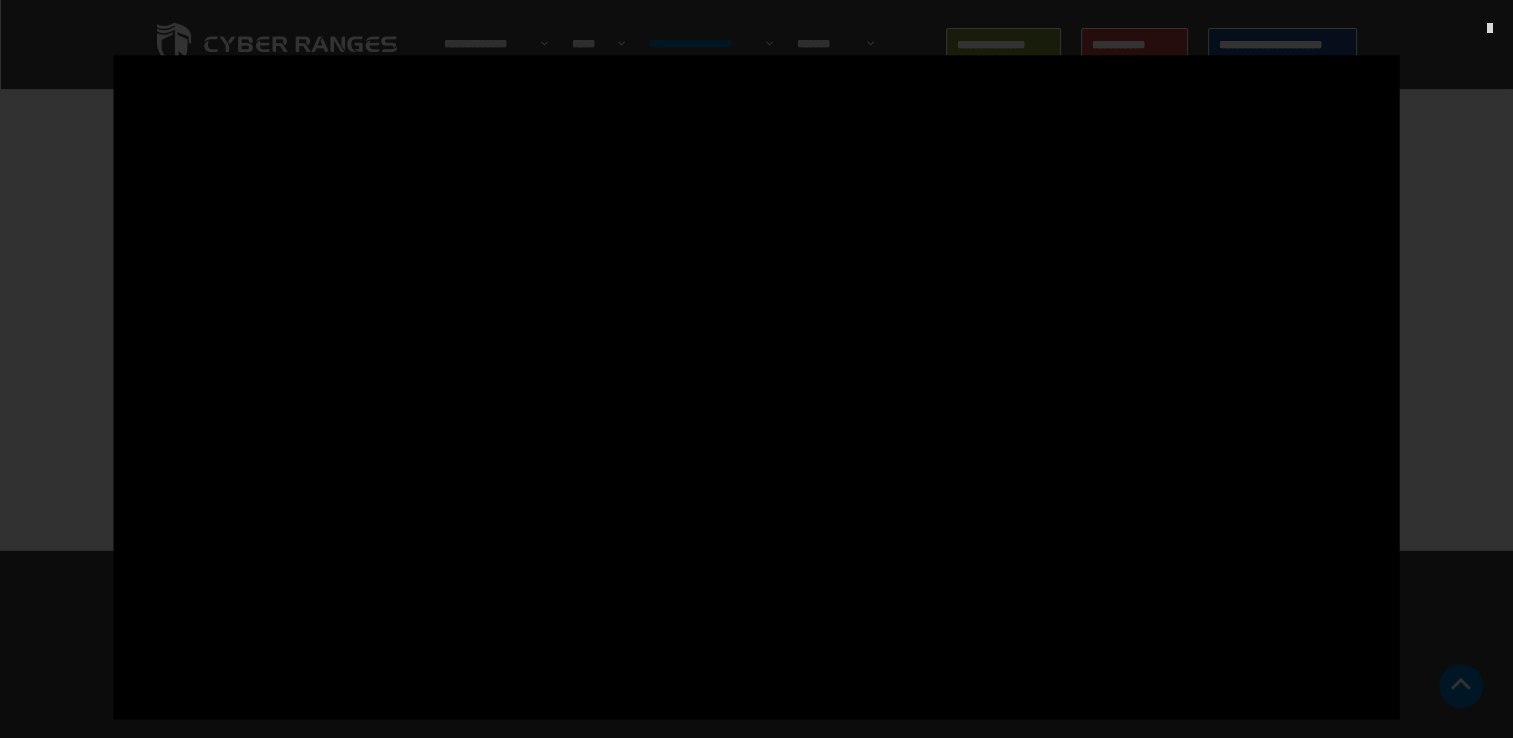 scroll, scrollTop: 5764, scrollLeft: 0, axis: vertical 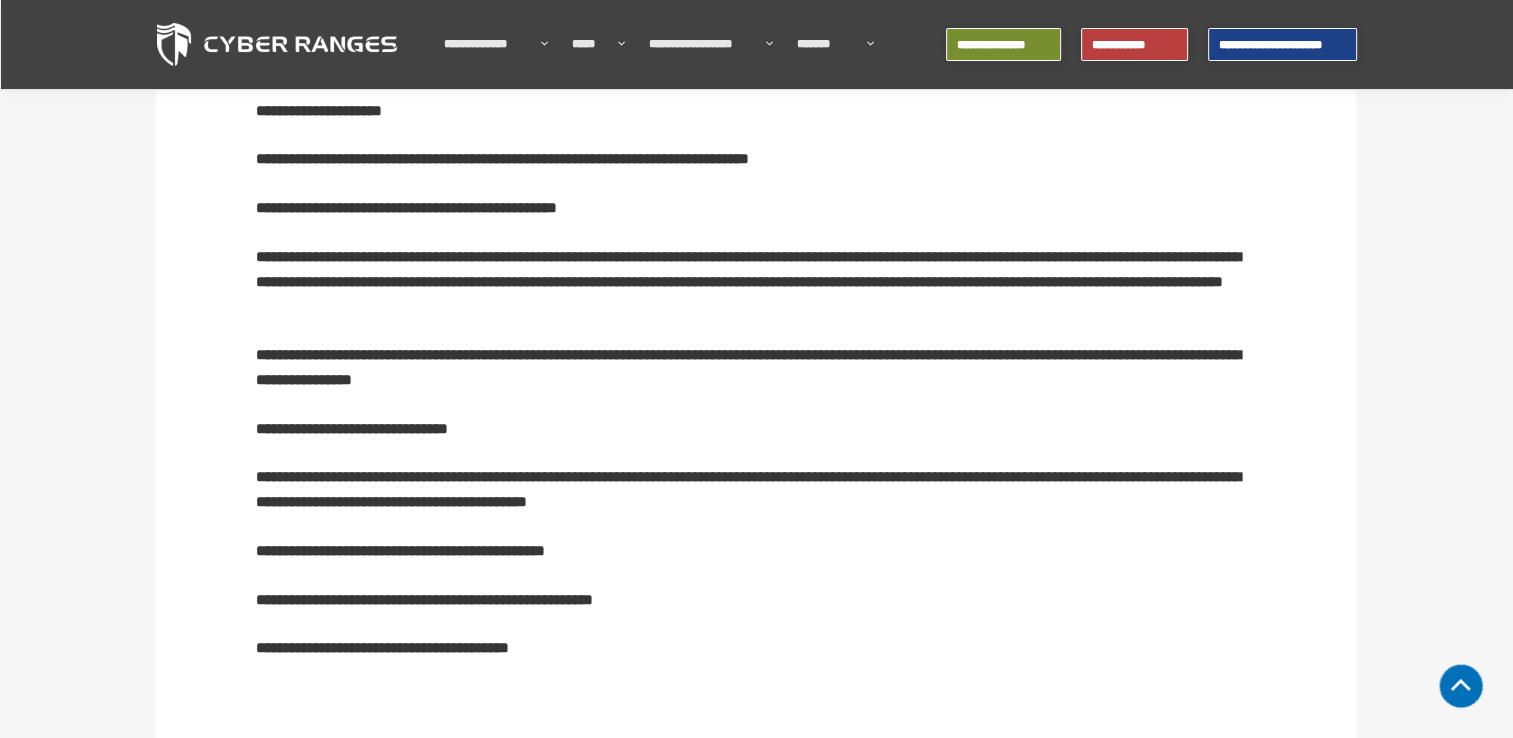 click 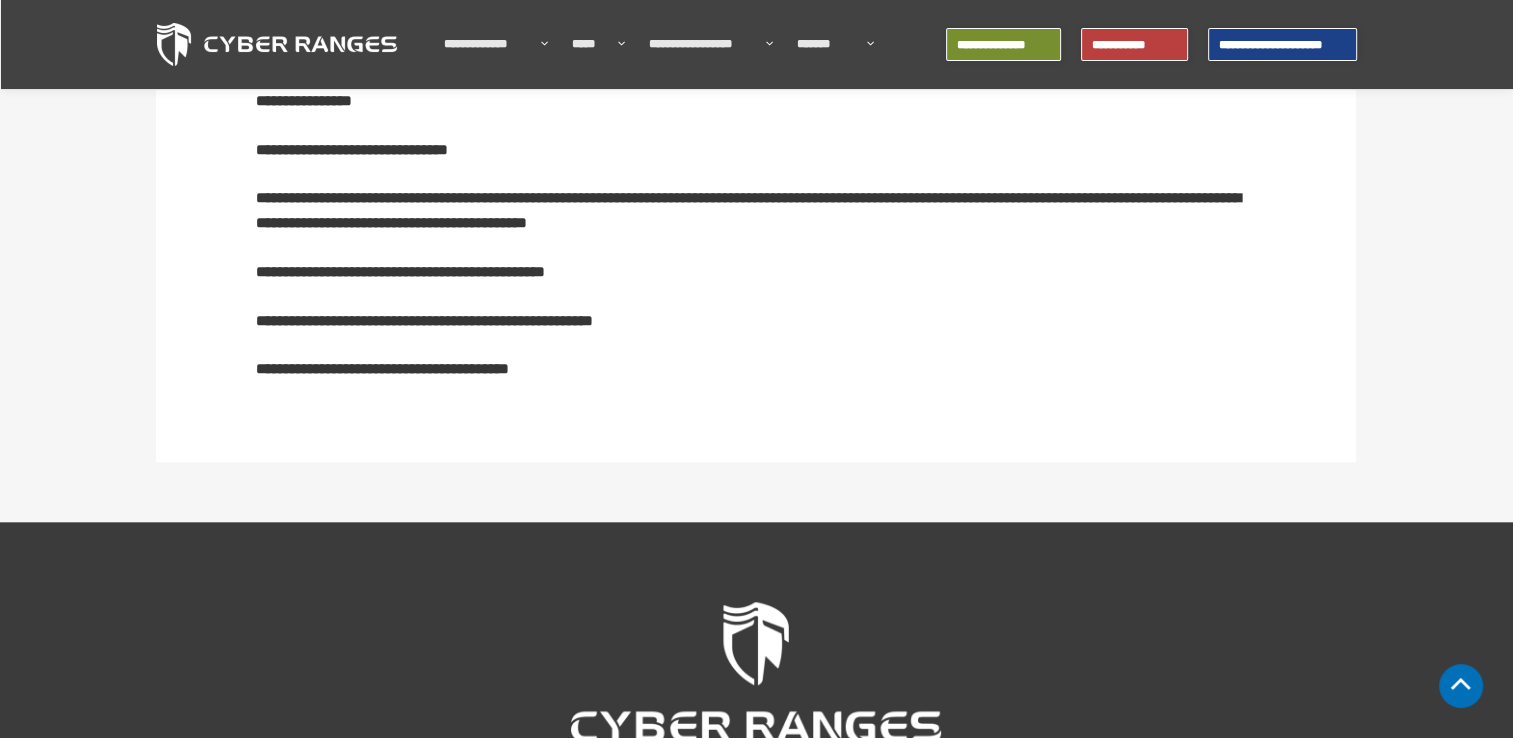 scroll, scrollTop: 9472, scrollLeft: 0, axis: vertical 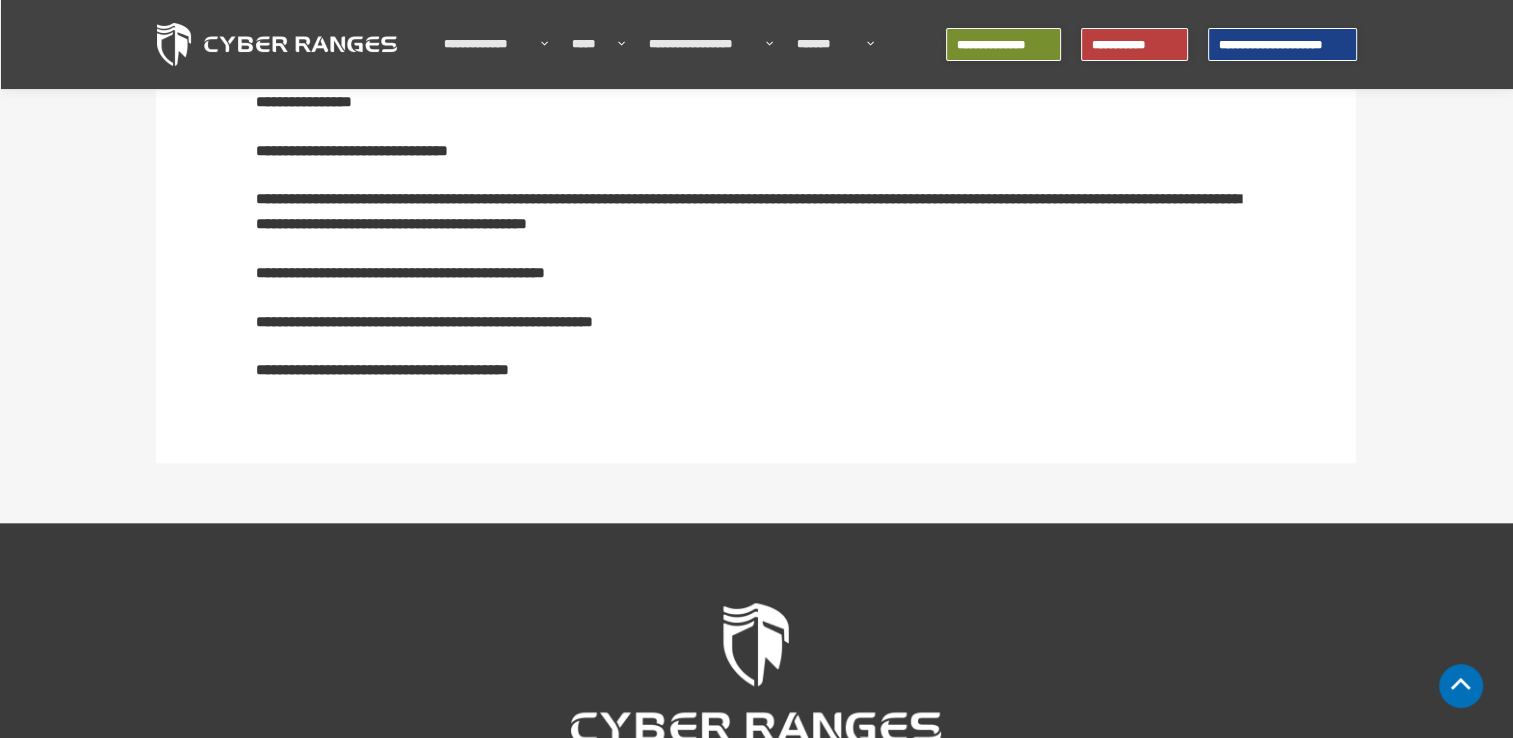drag, startPoint x: 695, startPoint y: 321, endPoint x: 563, endPoint y: 375, distance: 142.61838 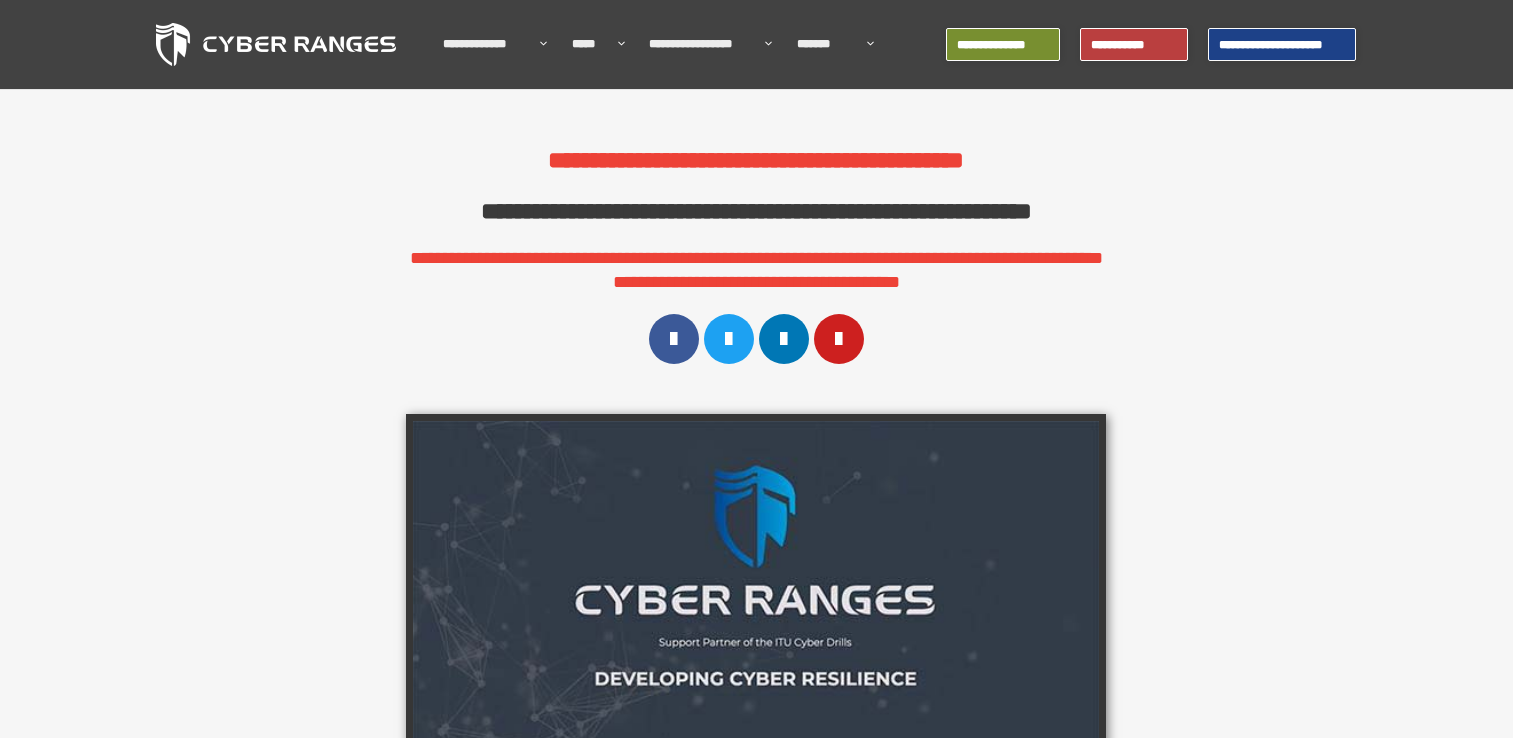 scroll, scrollTop: 0, scrollLeft: 0, axis: both 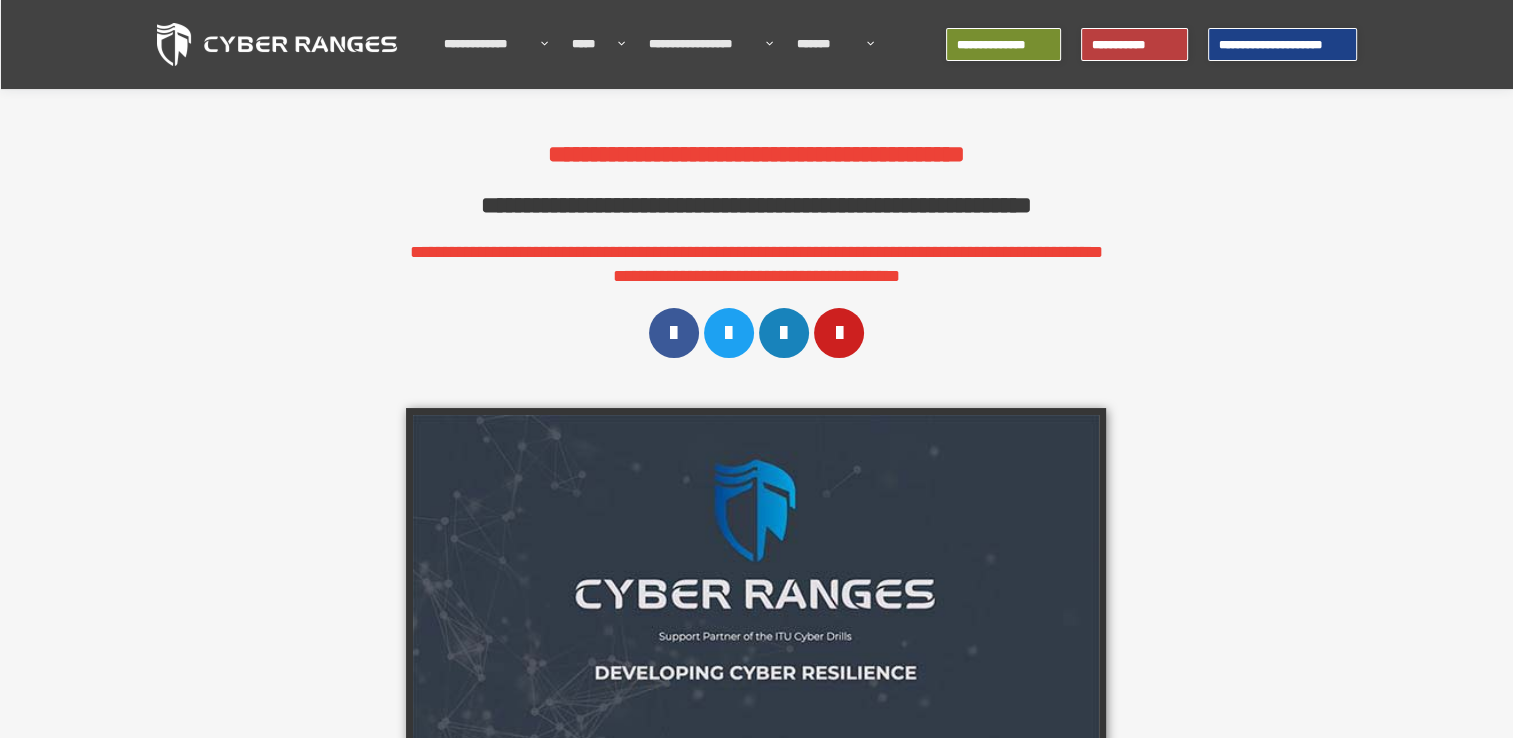 click at bounding box center (783, 332) 